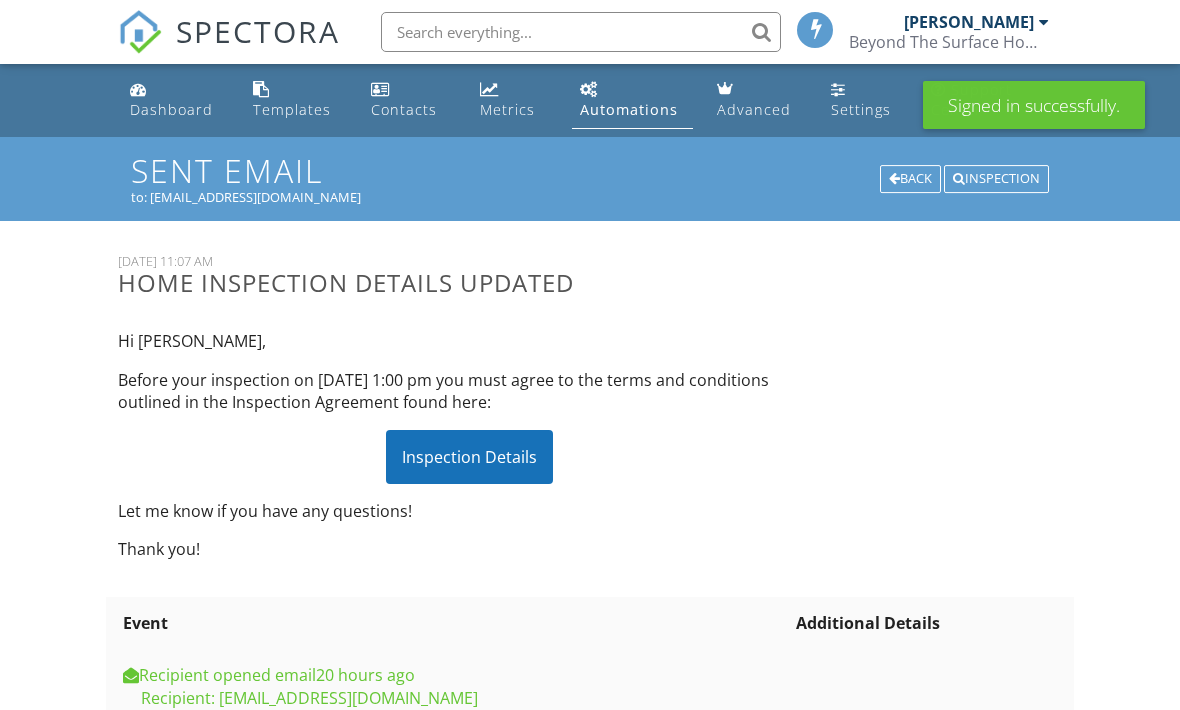 scroll, scrollTop: 0, scrollLeft: 0, axis: both 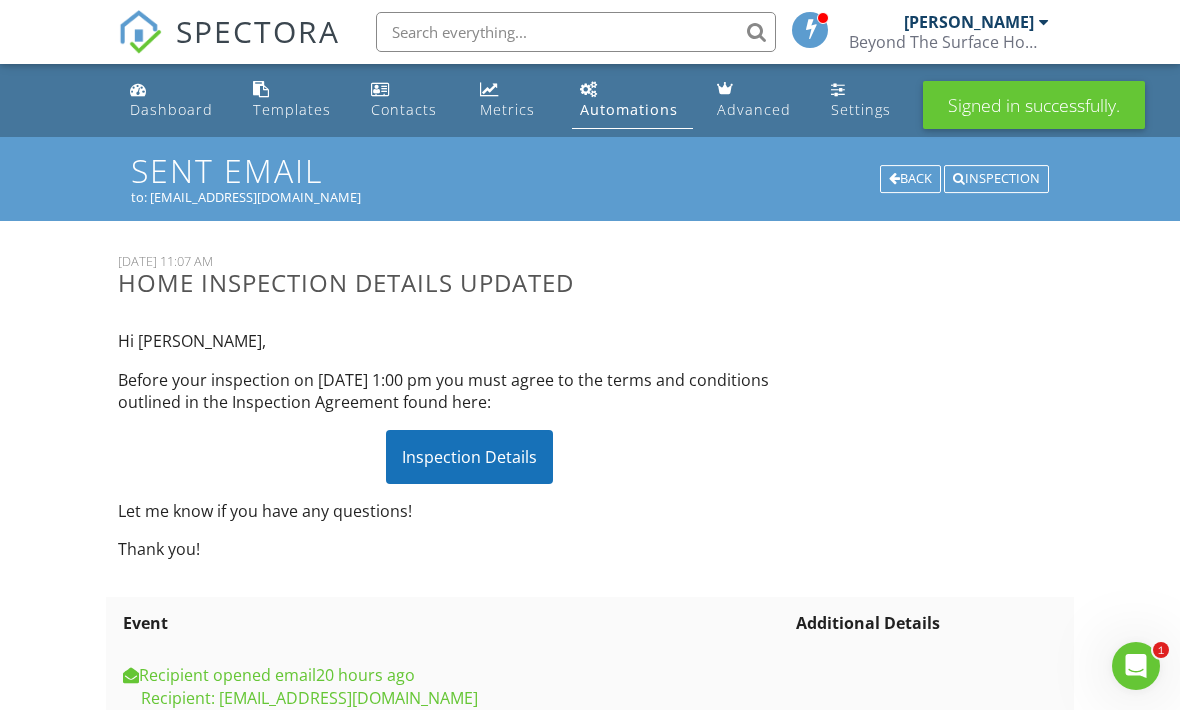 click on "Automations" at bounding box center (629, 109) 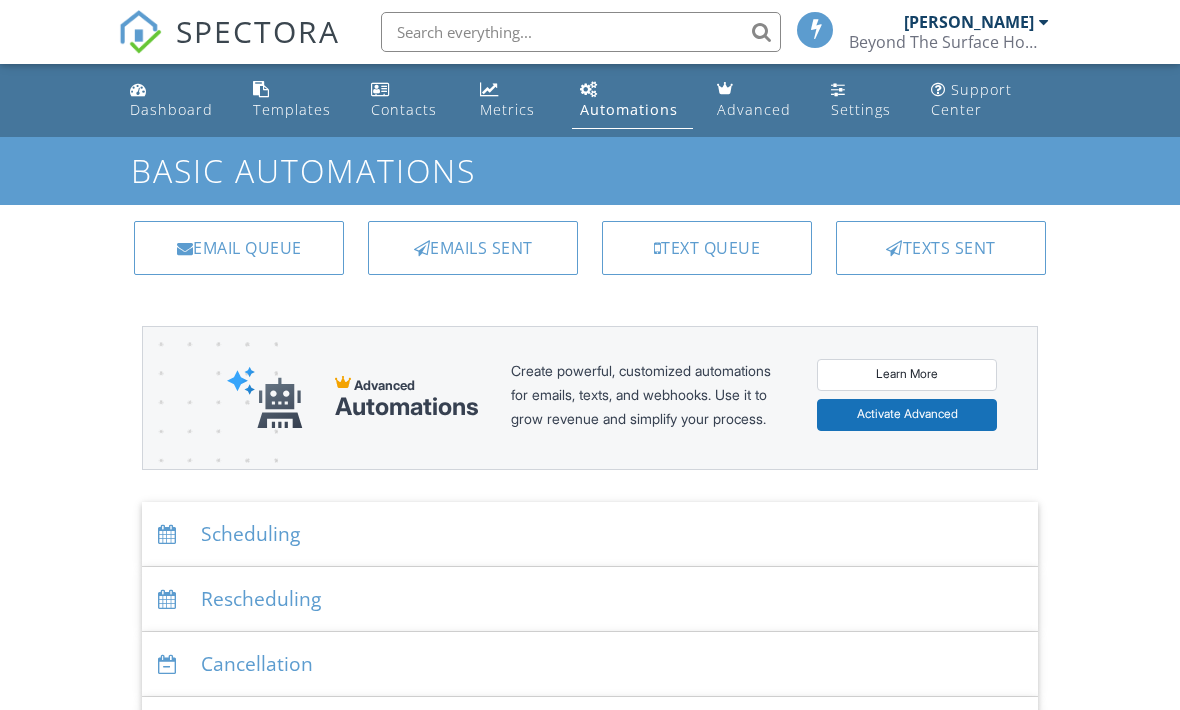scroll, scrollTop: 0, scrollLeft: 0, axis: both 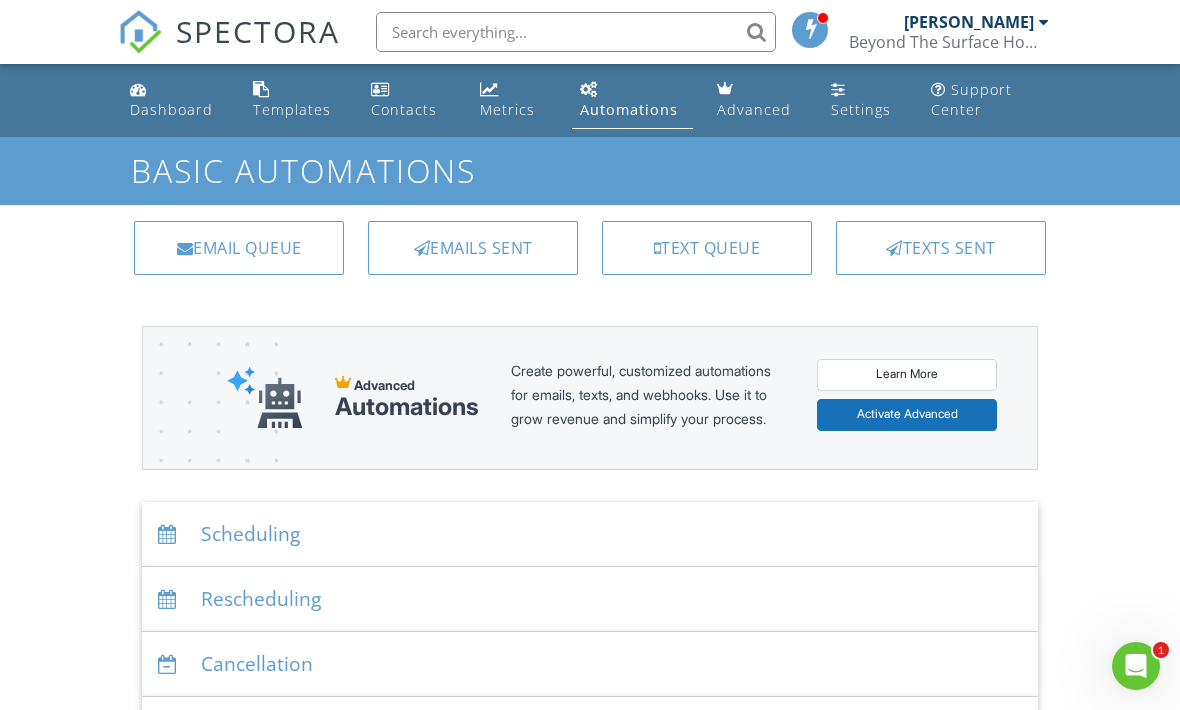 click on "Emails Sent" at bounding box center (473, 248) 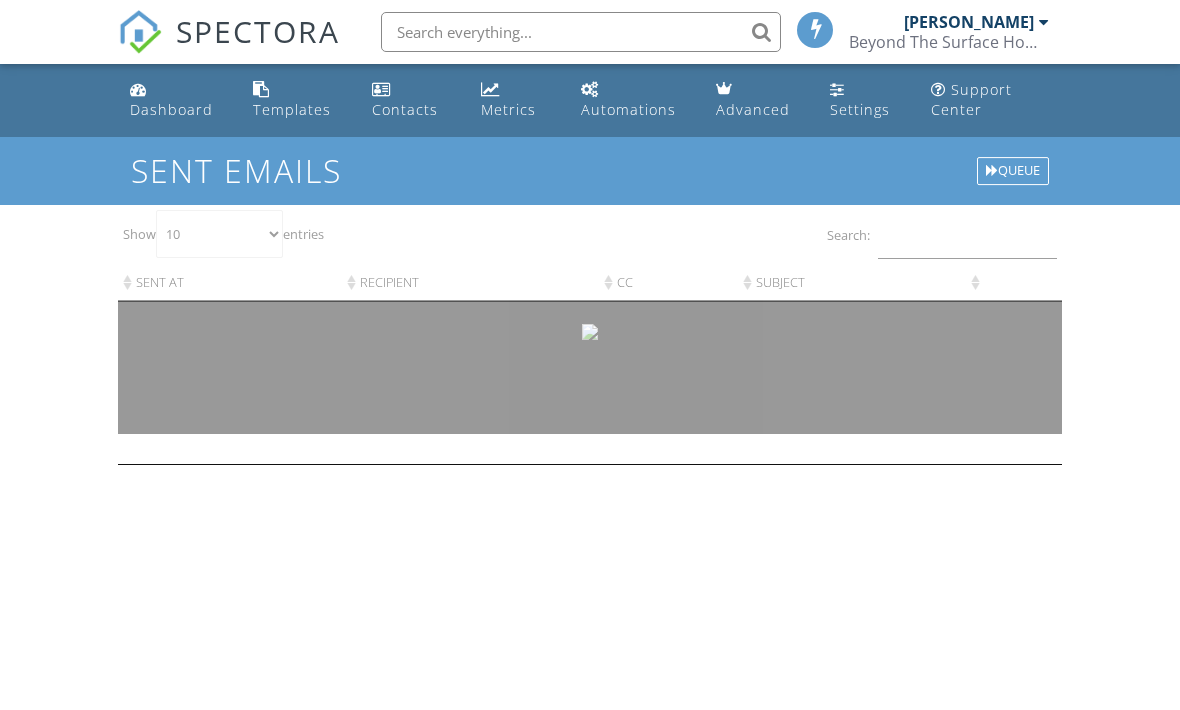 scroll, scrollTop: 0, scrollLeft: 0, axis: both 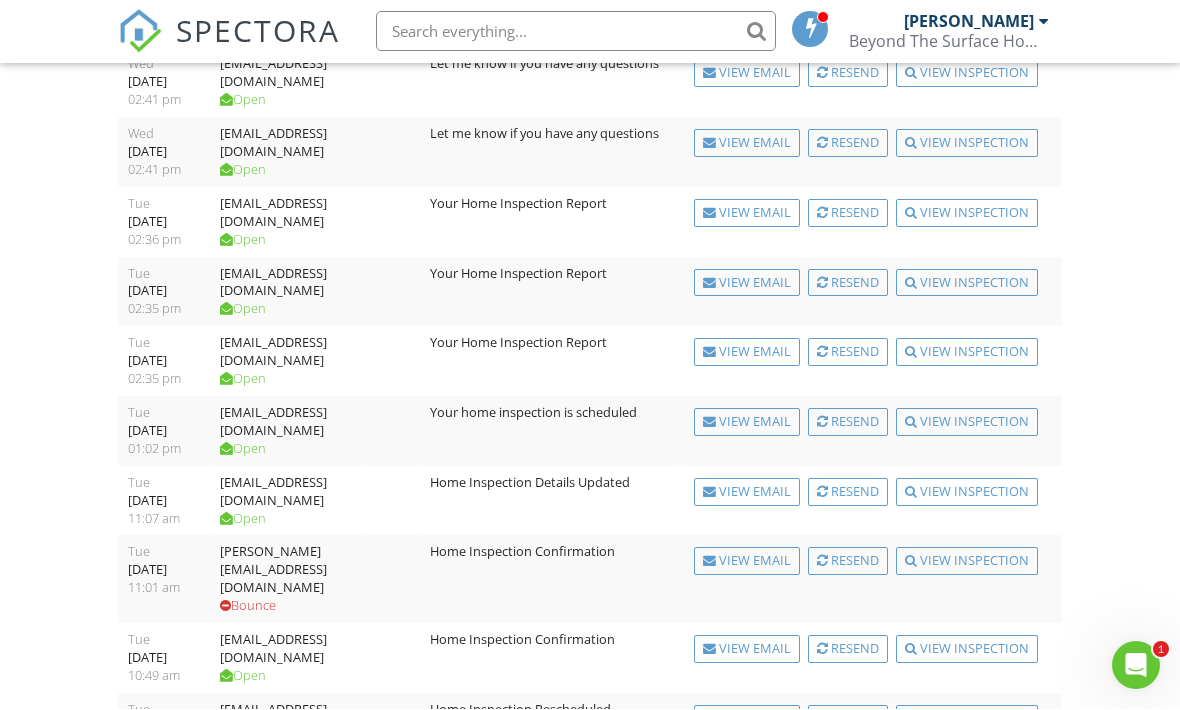 click on "Next" at bounding box center (1039, 786) 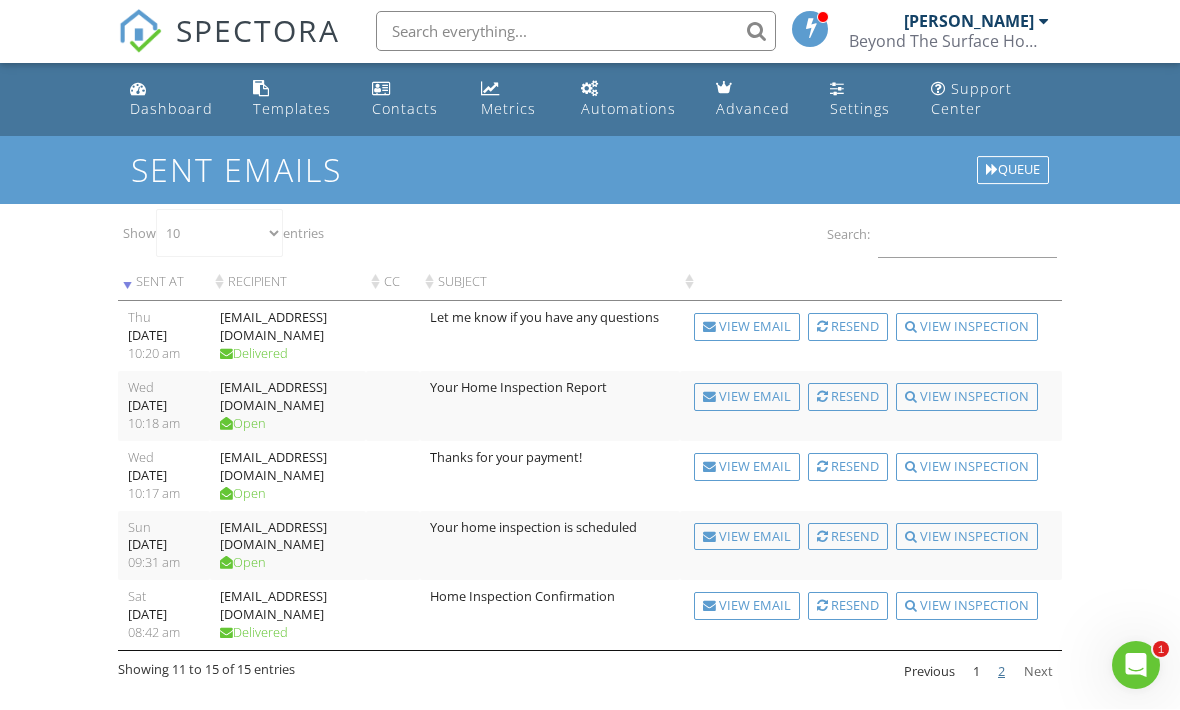 scroll, scrollTop: 0, scrollLeft: 0, axis: both 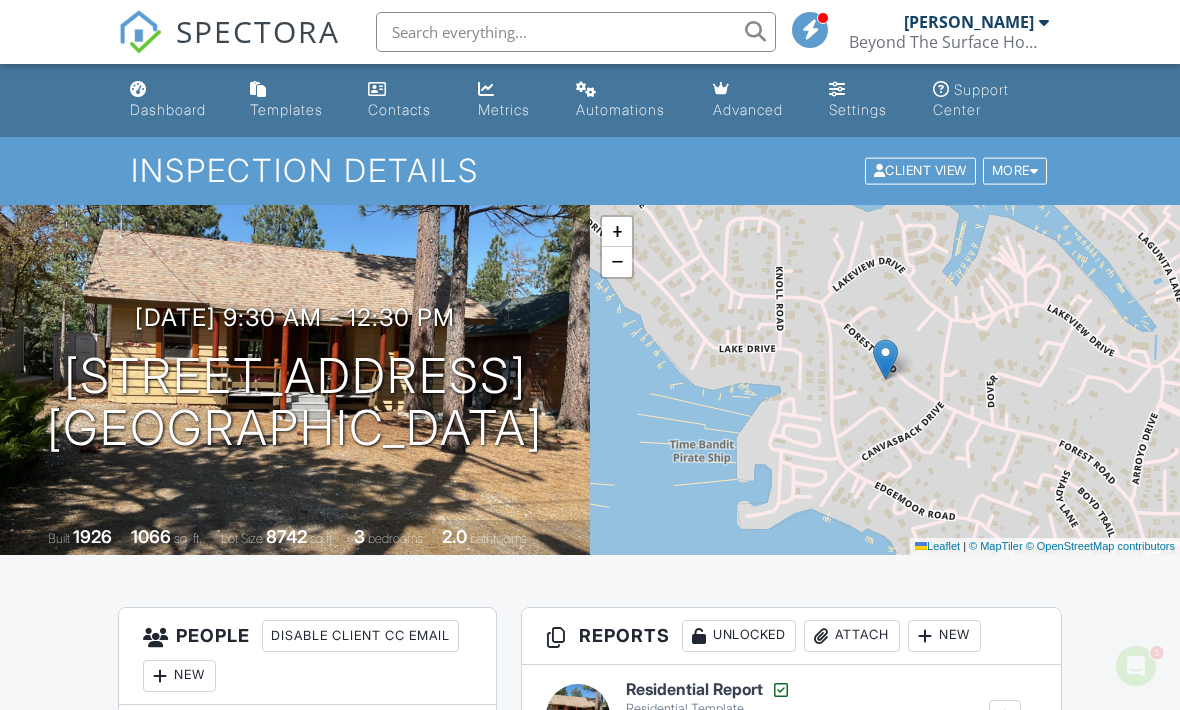 click on "Dashboard" at bounding box center (168, 109) 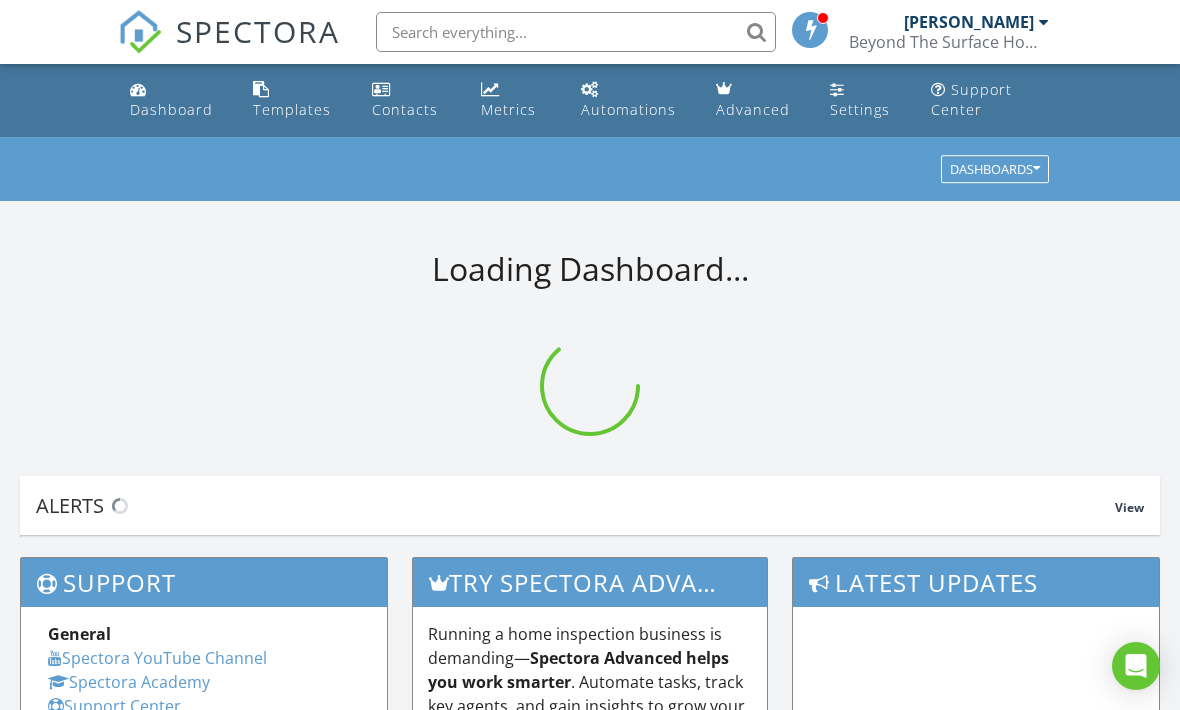 scroll, scrollTop: 0, scrollLeft: 0, axis: both 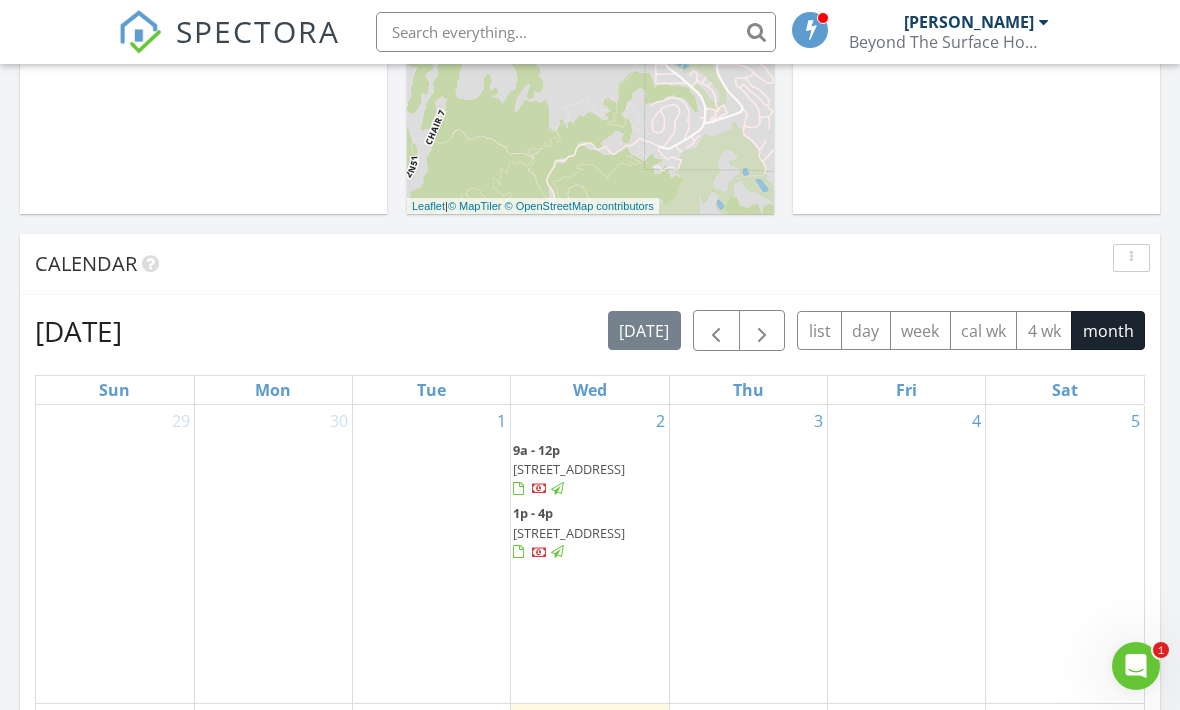 click at bounding box center (716, 331) 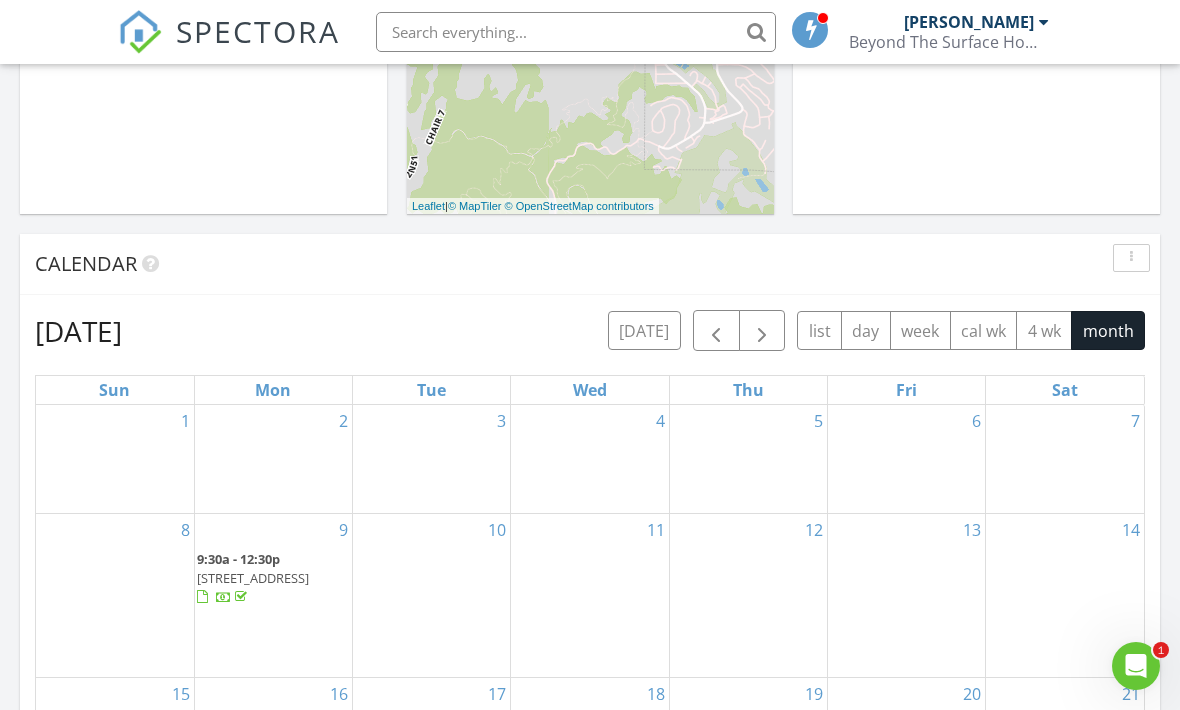 click at bounding box center [716, 331] 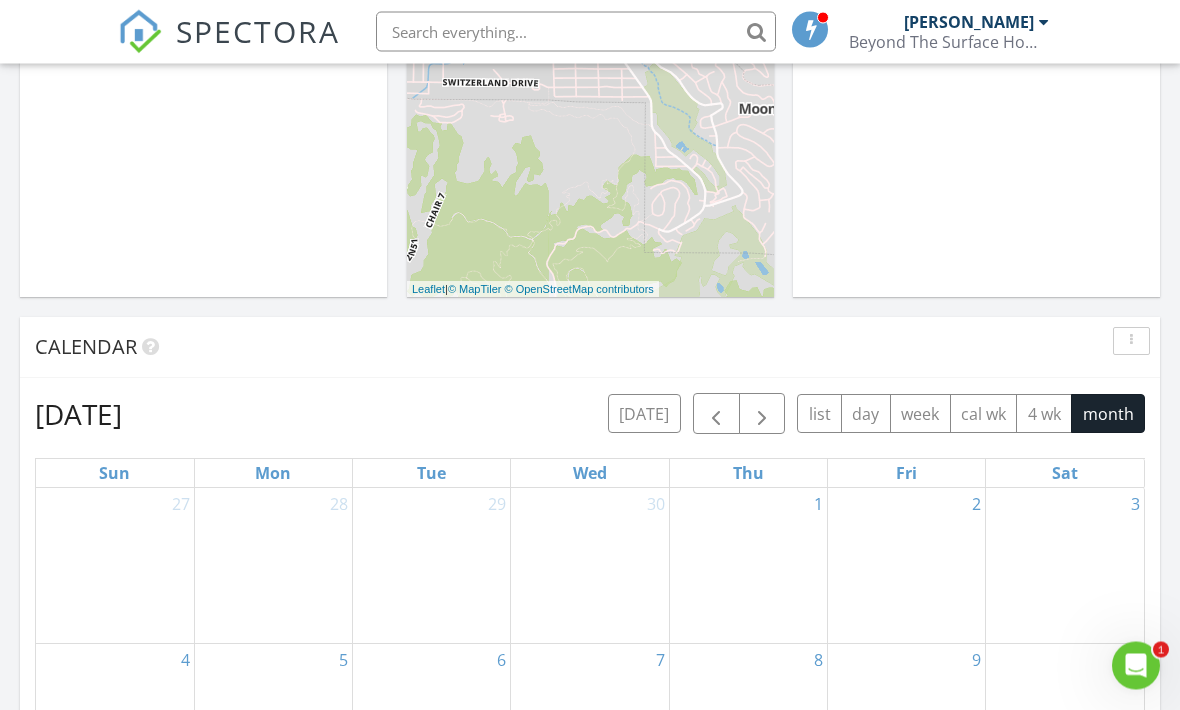 click at bounding box center [716, 415] 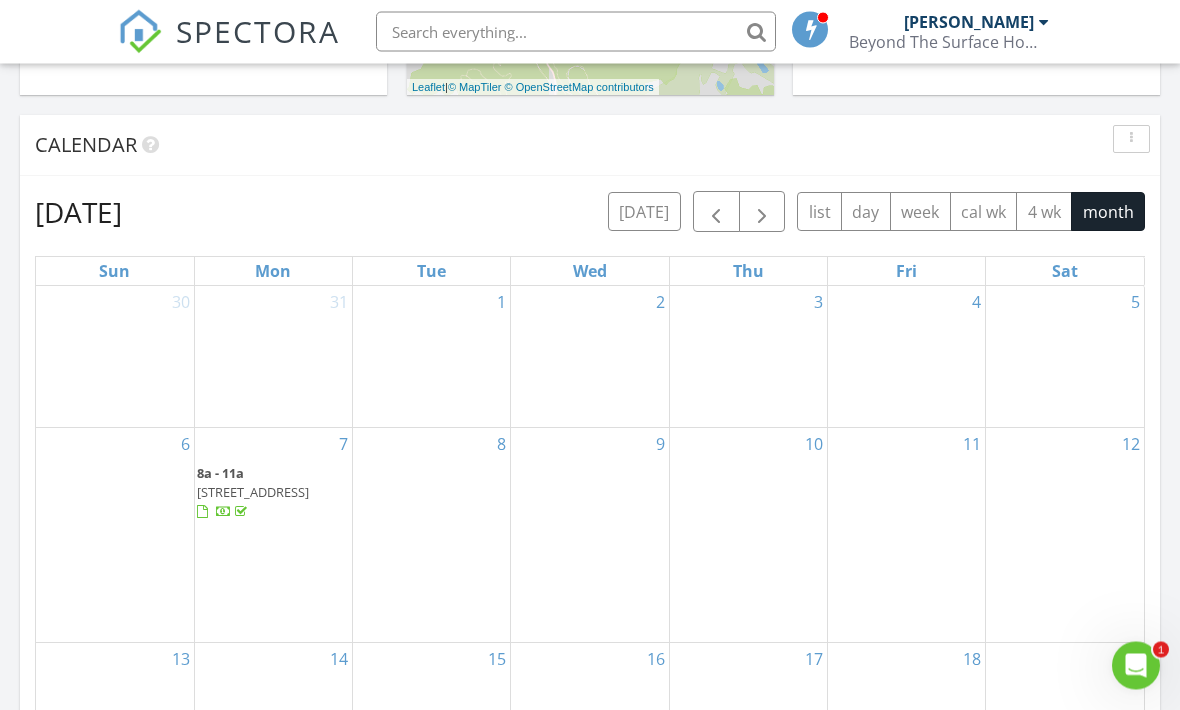 scroll, scrollTop: 786, scrollLeft: 0, axis: vertical 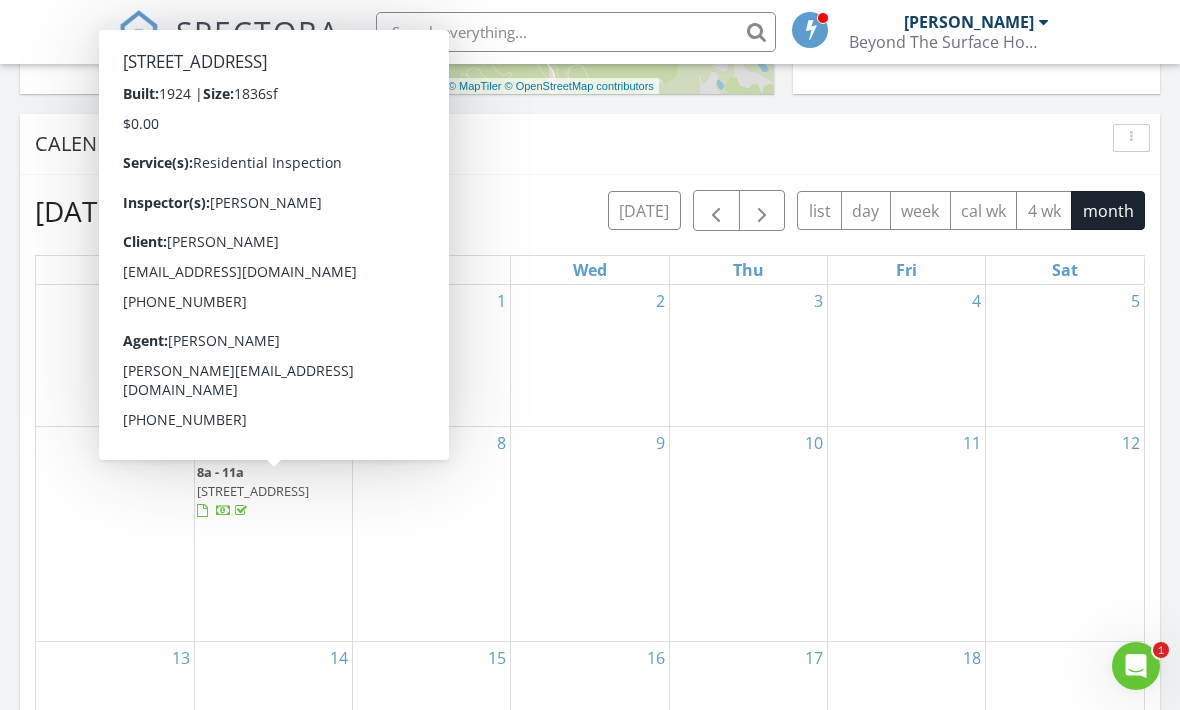click on "Calendar" at bounding box center (575, 144) 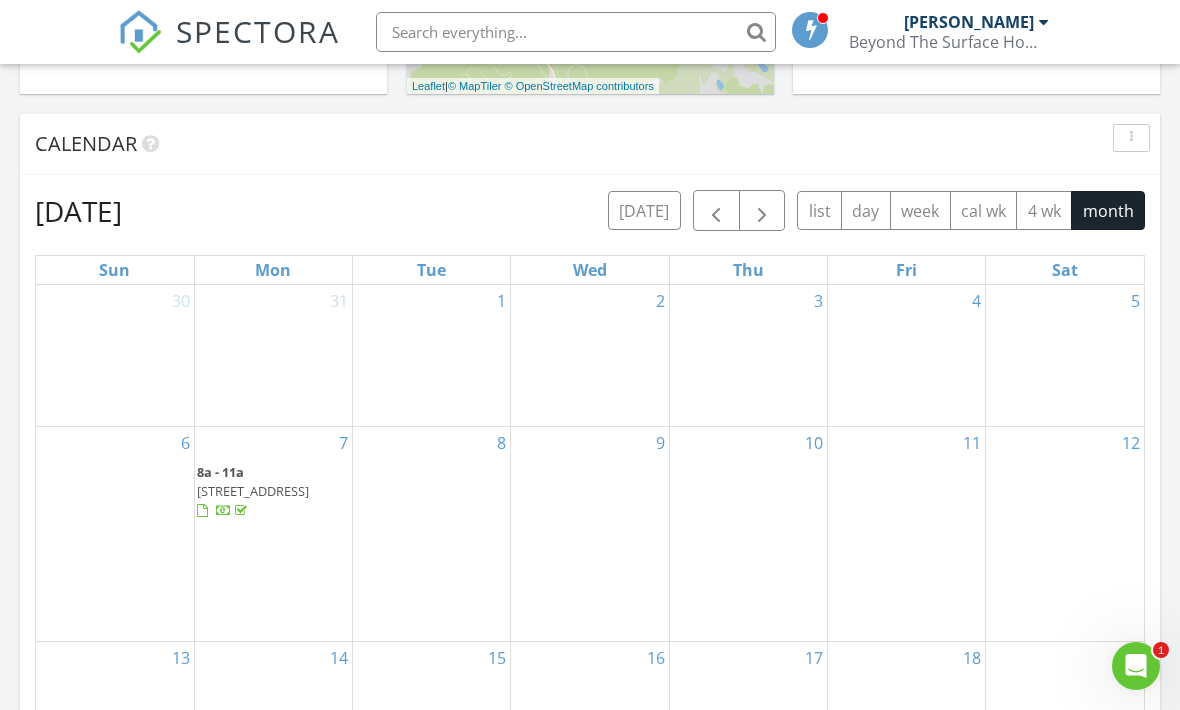 click at bounding box center [140, 32] 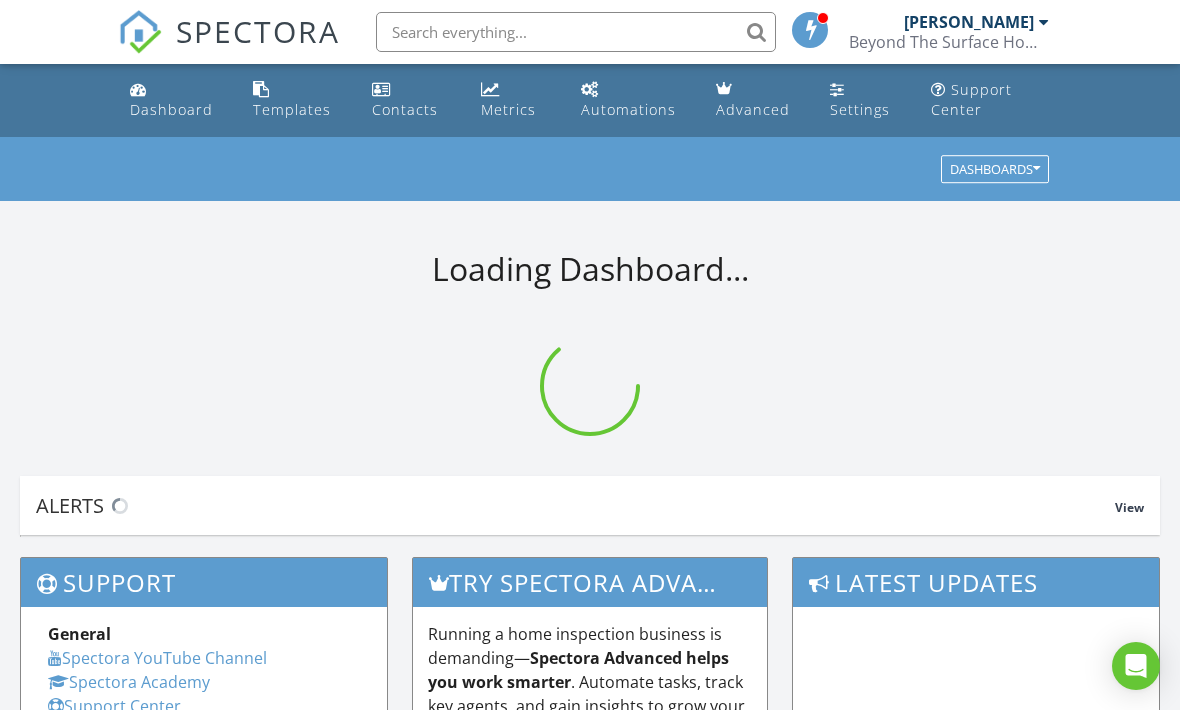 scroll, scrollTop: 0, scrollLeft: 0, axis: both 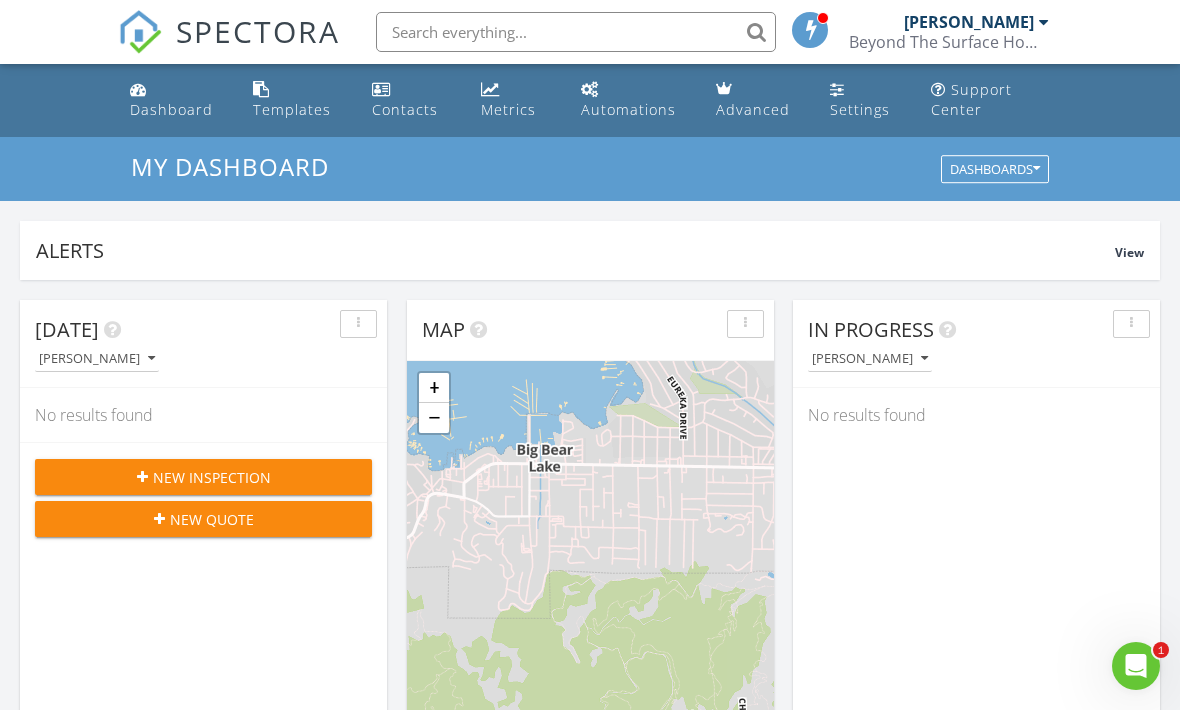 click on "Dashboard" at bounding box center [171, 109] 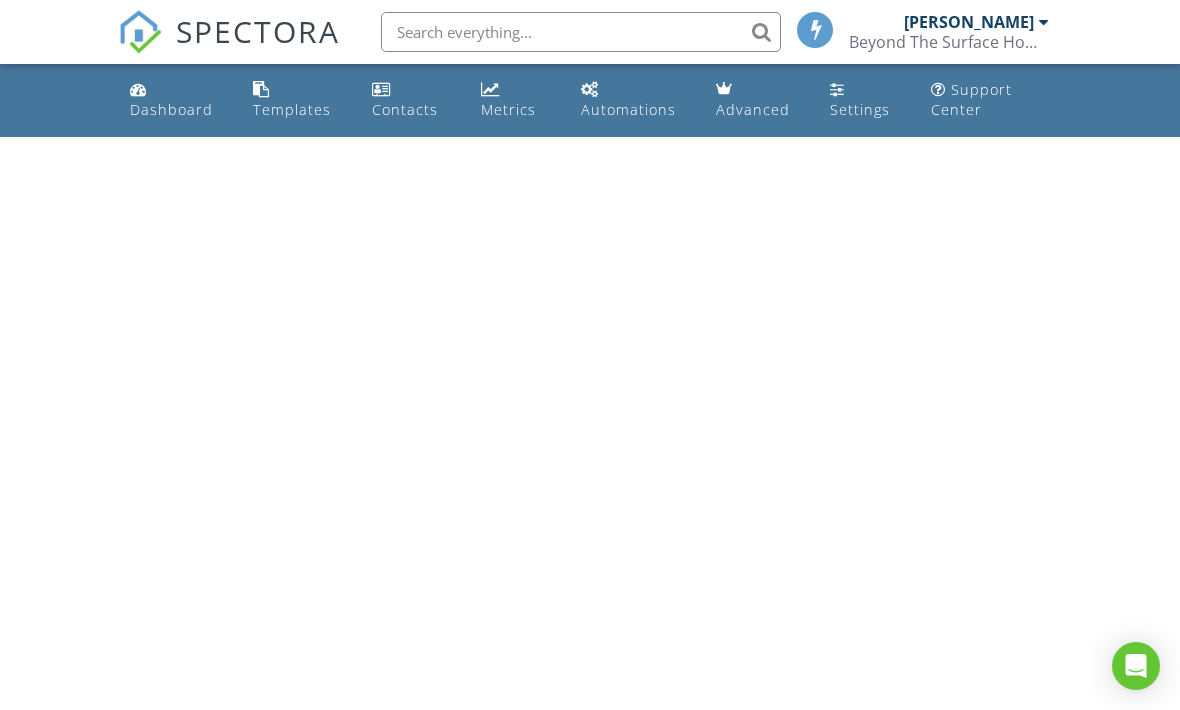 scroll, scrollTop: 2, scrollLeft: 0, axis: vertical 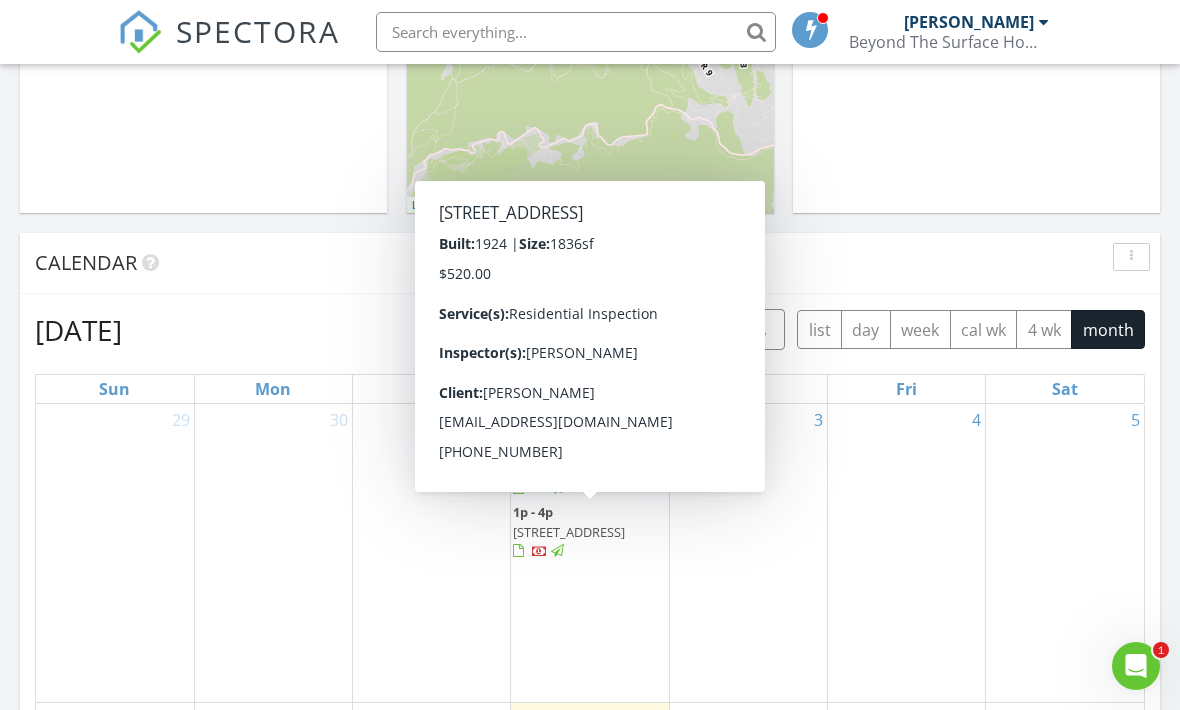 click on "437 N Norton Ave, Los Angeles 90004" at bounding box center [569, 532] 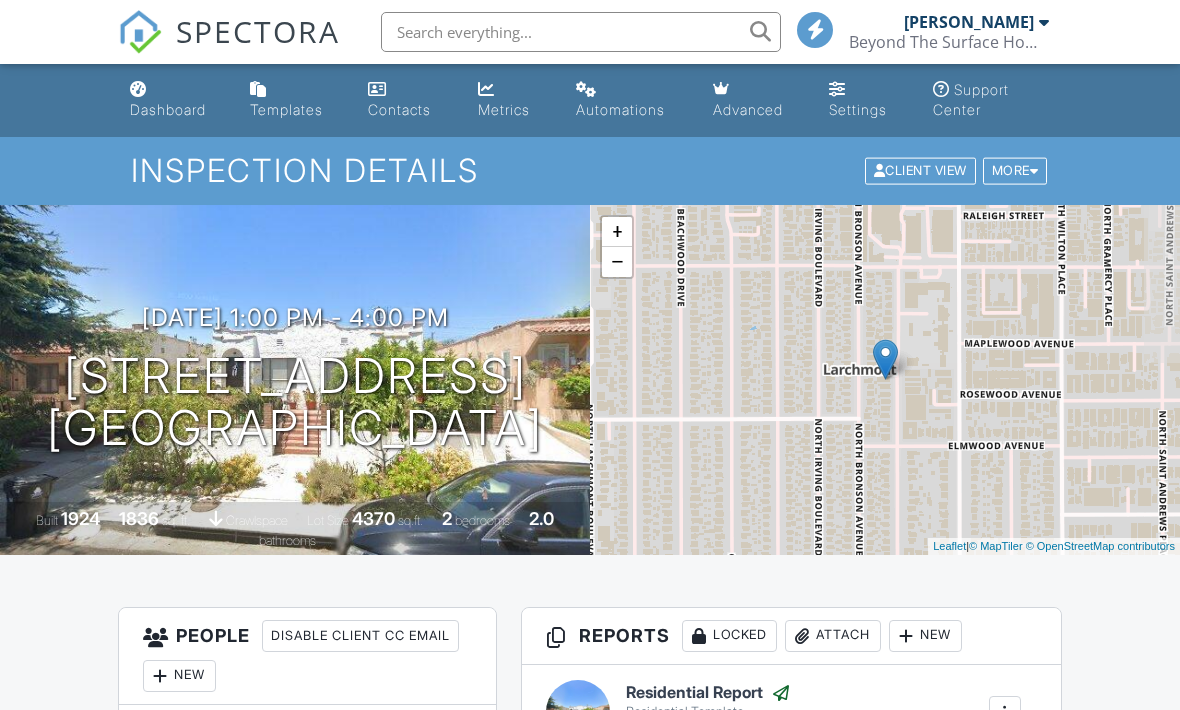 scroll, scrollTop: 0, scrollLeft: 0, axis: both 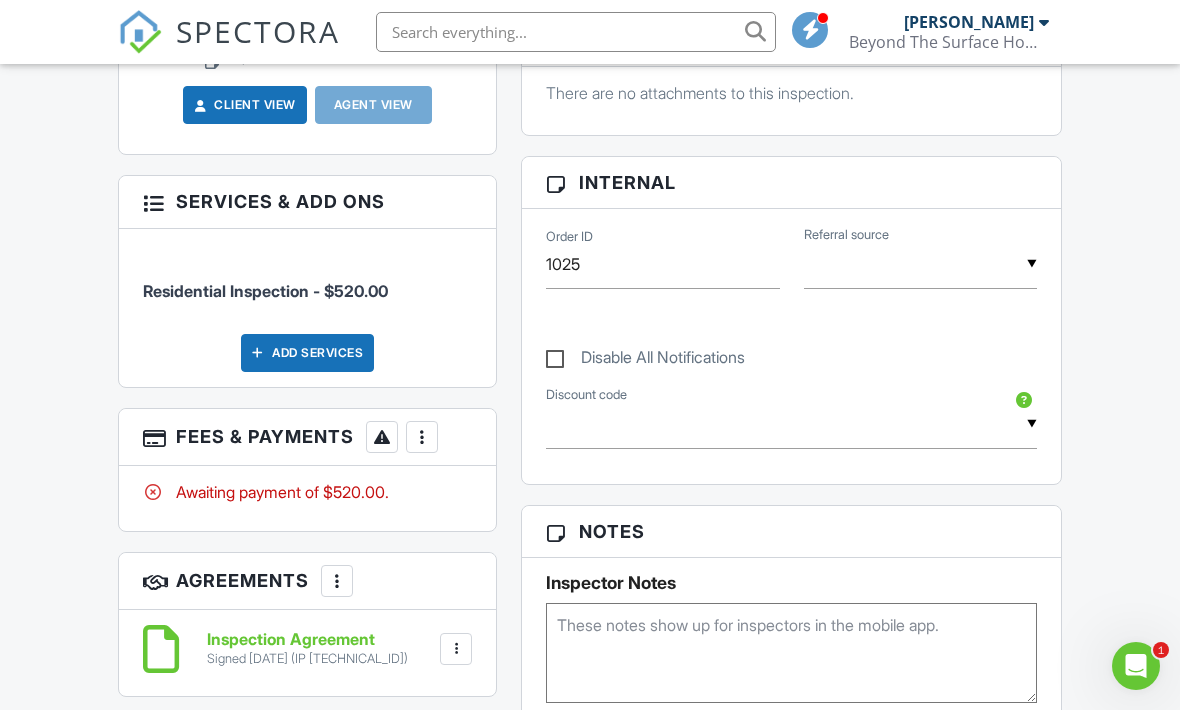 click at bounding box center [422, 437] 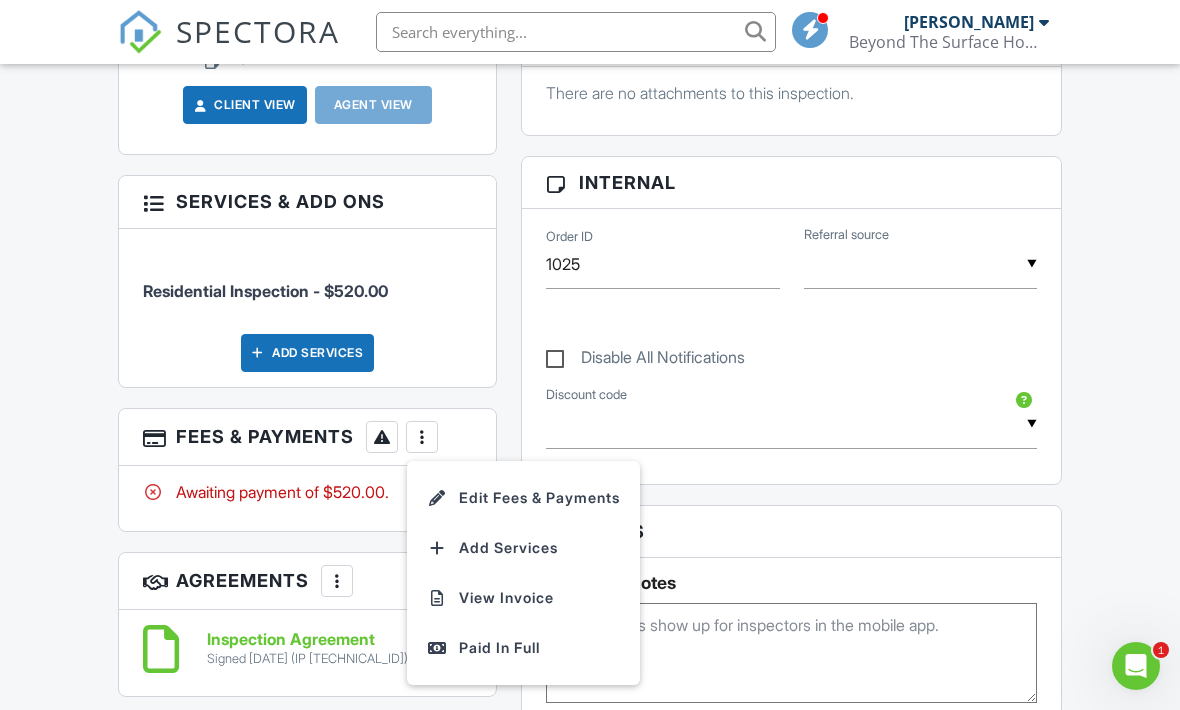 click on "Paid In Full" at bounding box center [523, 648] 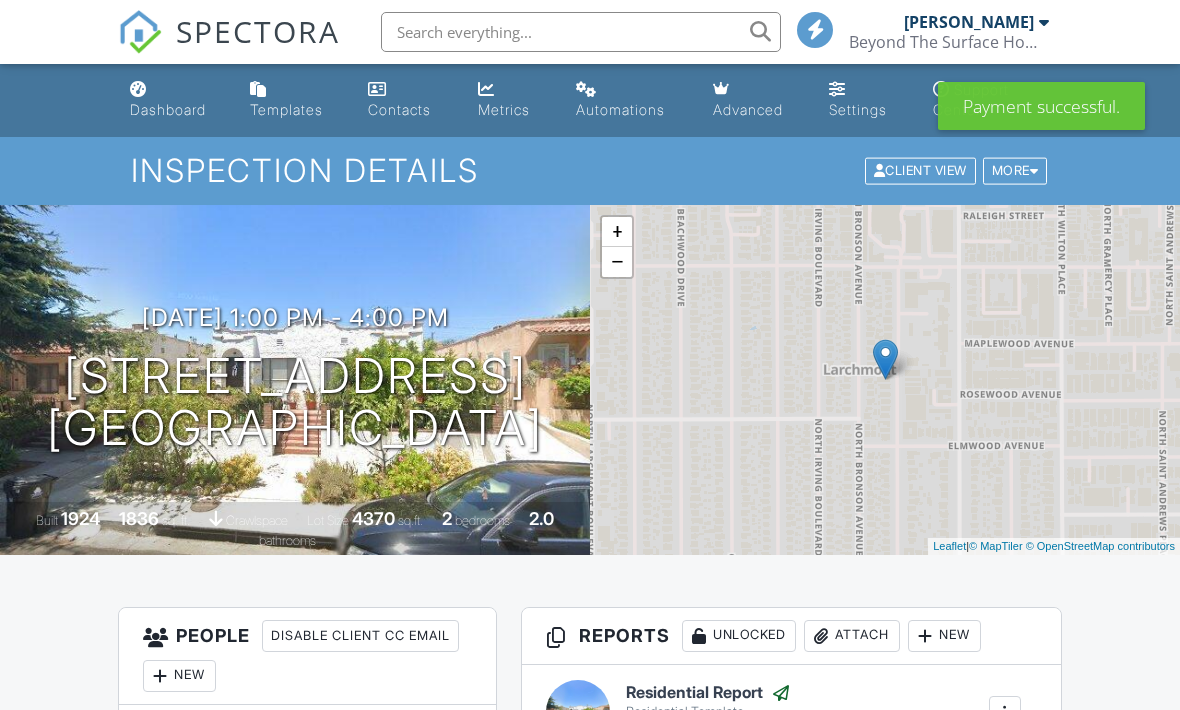 scroll, scrollTop: 0, scrollLeft: 0, axis: both 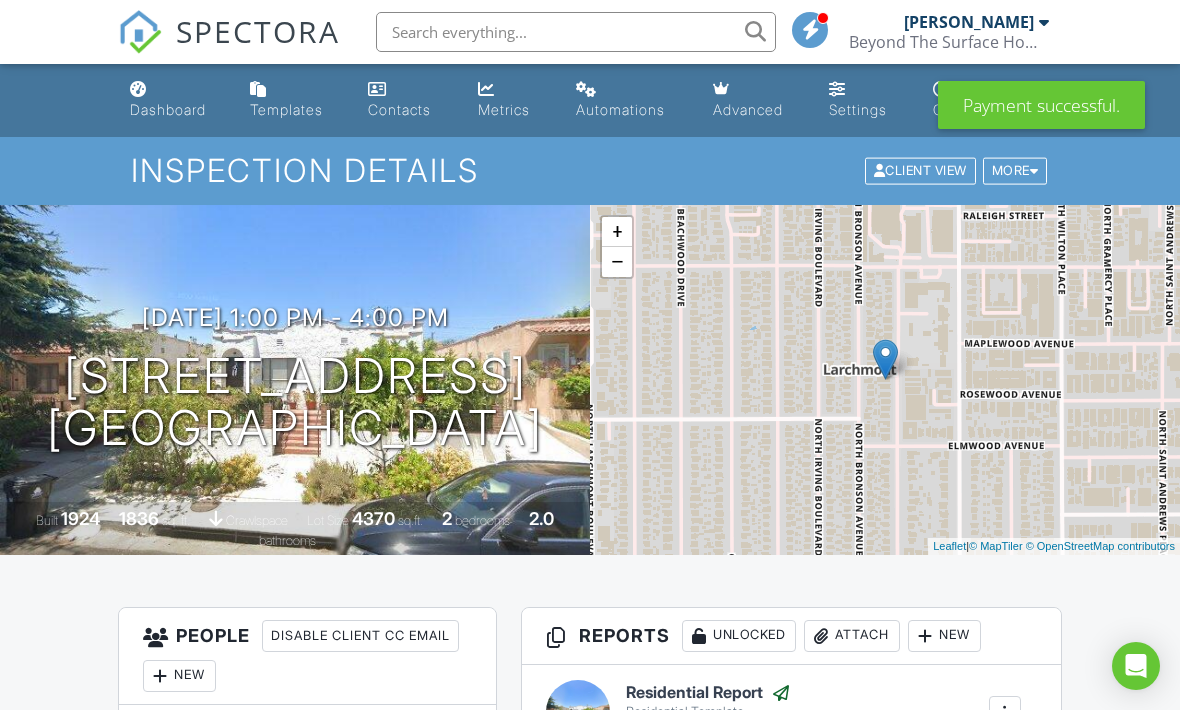 click on "Dashboard" at bounding box center (168, 109) 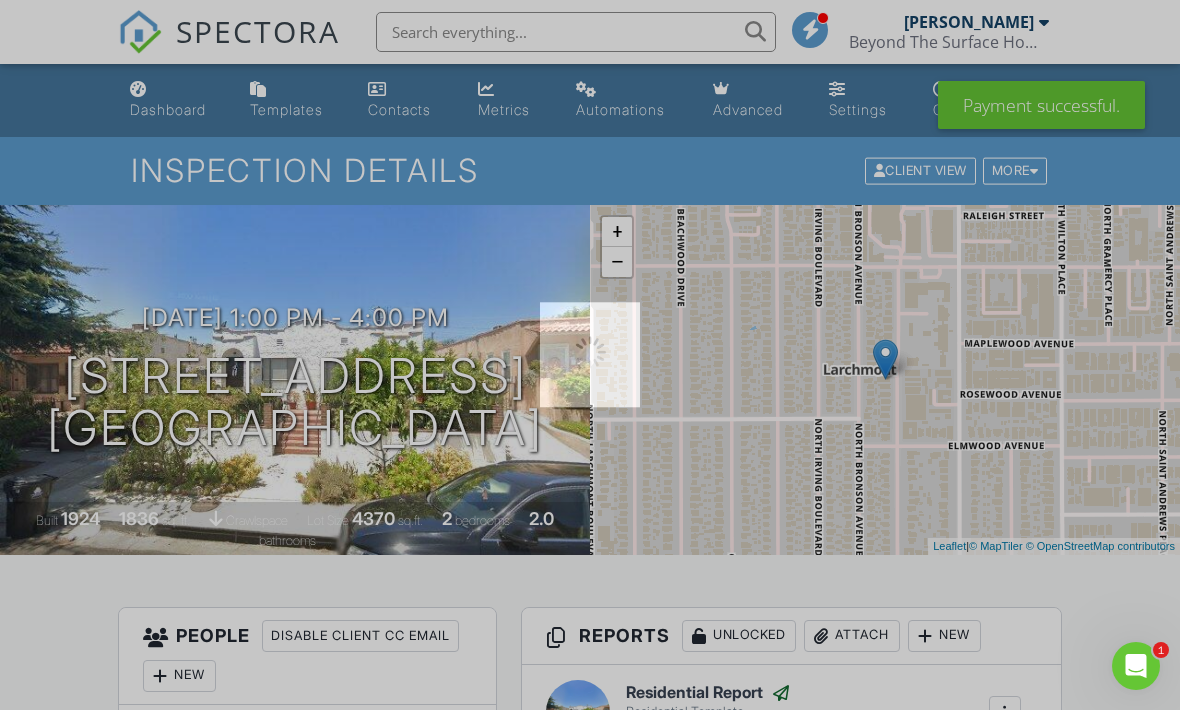 scroll, scrollTop: 0, scrollLeft: 0, axis: both 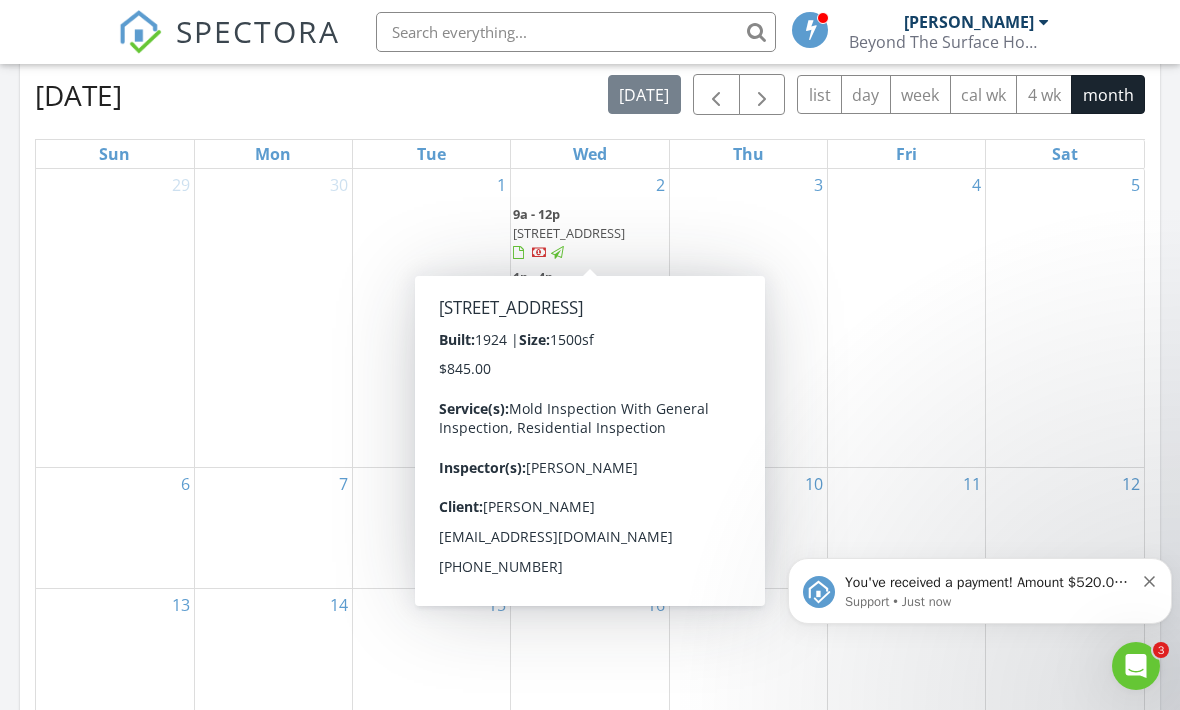 click on "439 N Norton Ave, Los Angeles 90004" at bounding box center (569, 233) 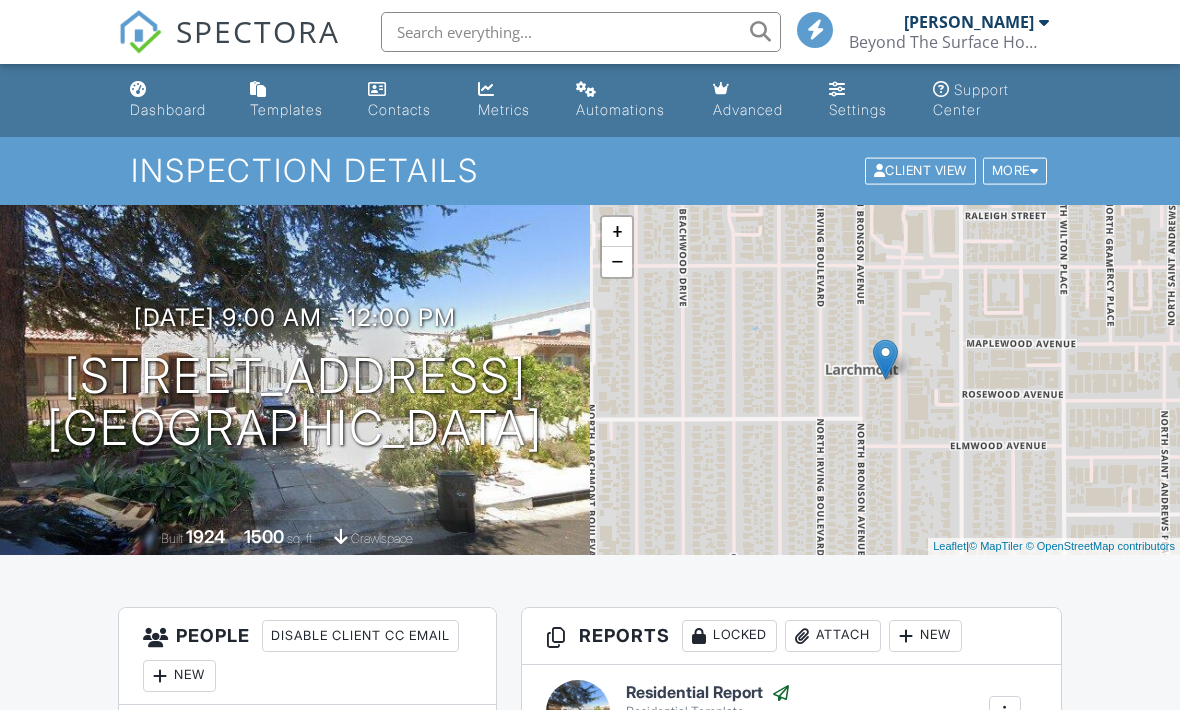 scroll, scrollTop: 0, scrollLeft: 0, axis: both 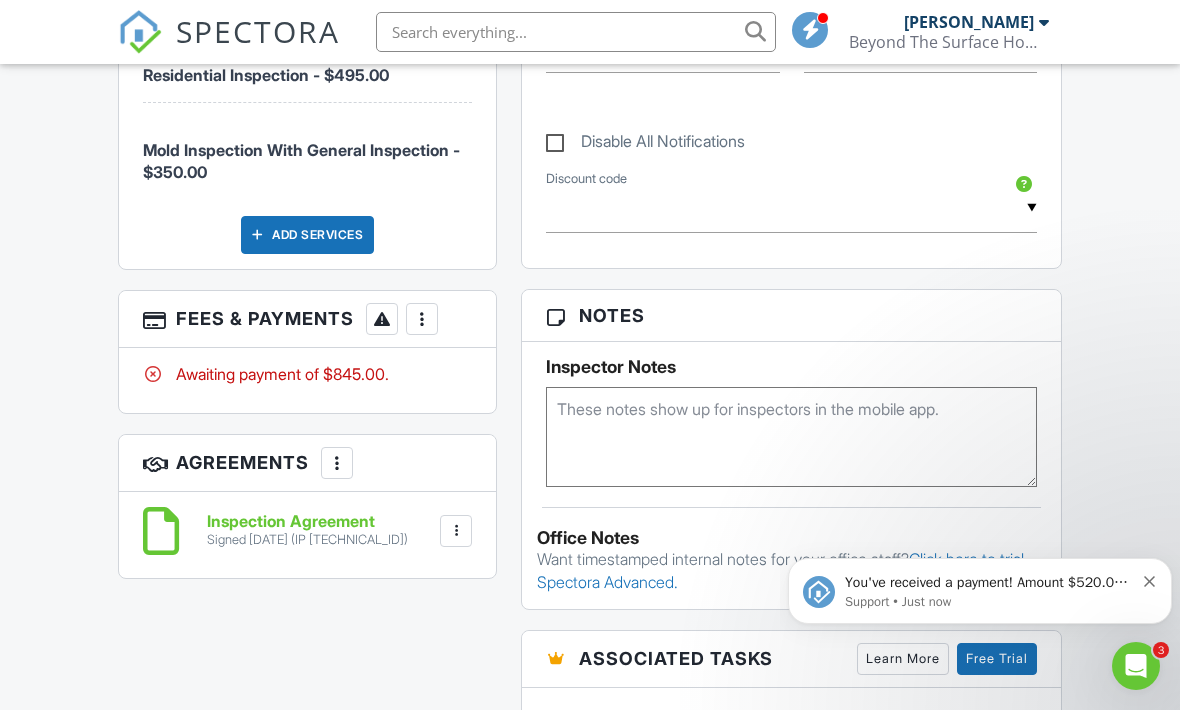 click at bounding box center (422, 319) 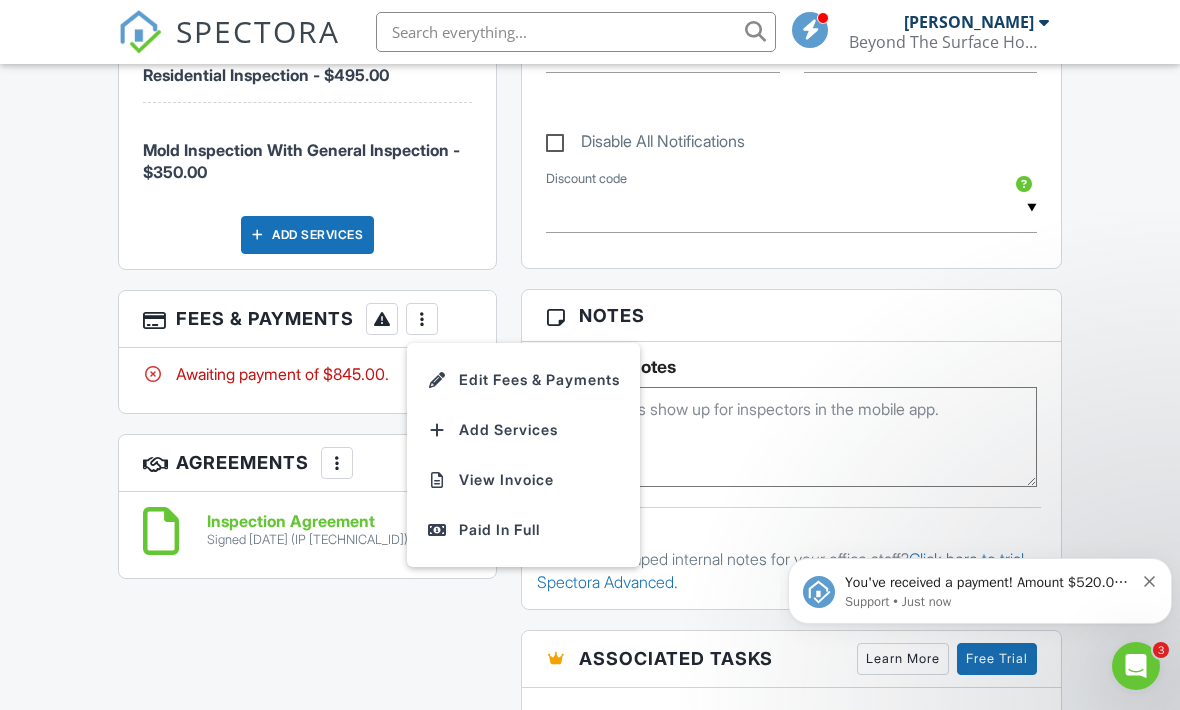 click on "Edit Fees & Payments" at bounding box center [523, 380] 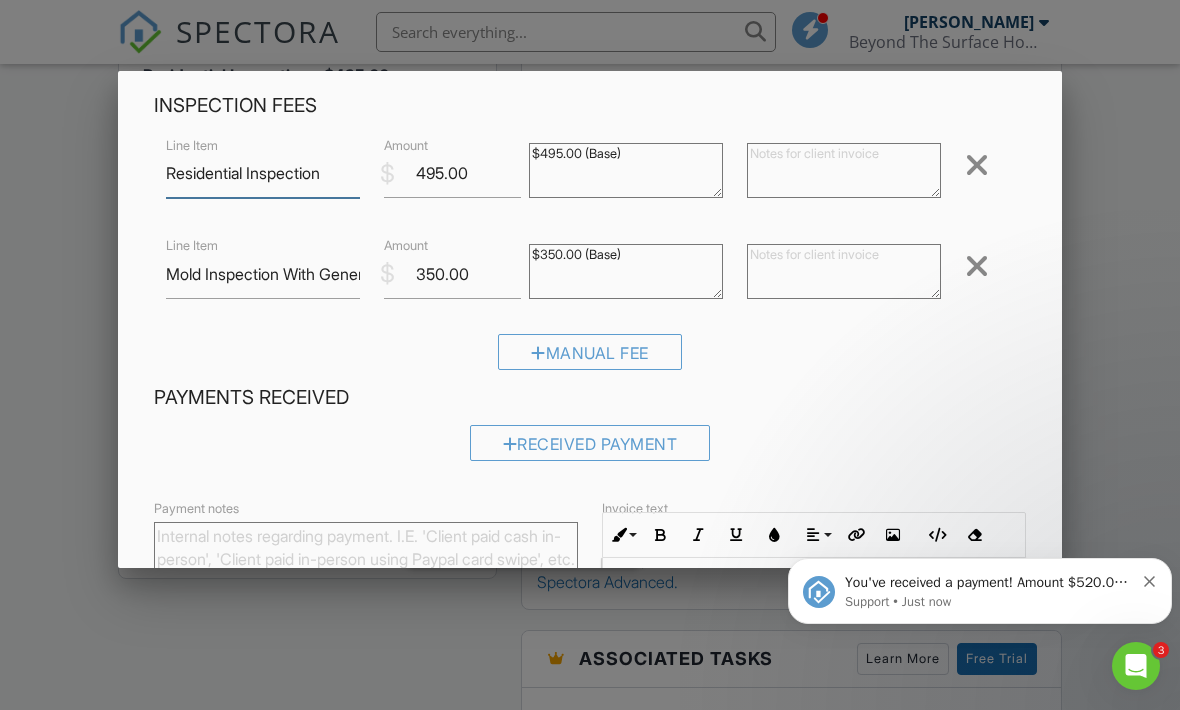 scroll, scrollTop: 77, scrollLeft: 0, axis: vertical 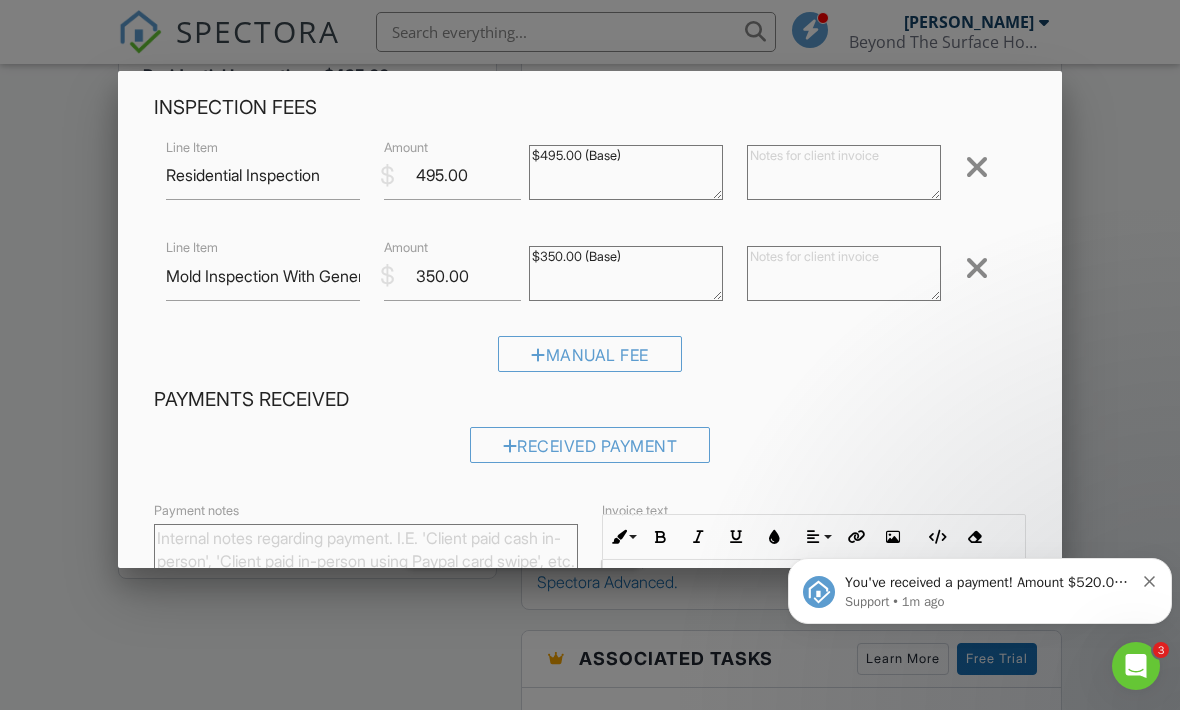 click on "Payments Received" at bounding box center (590, 400) 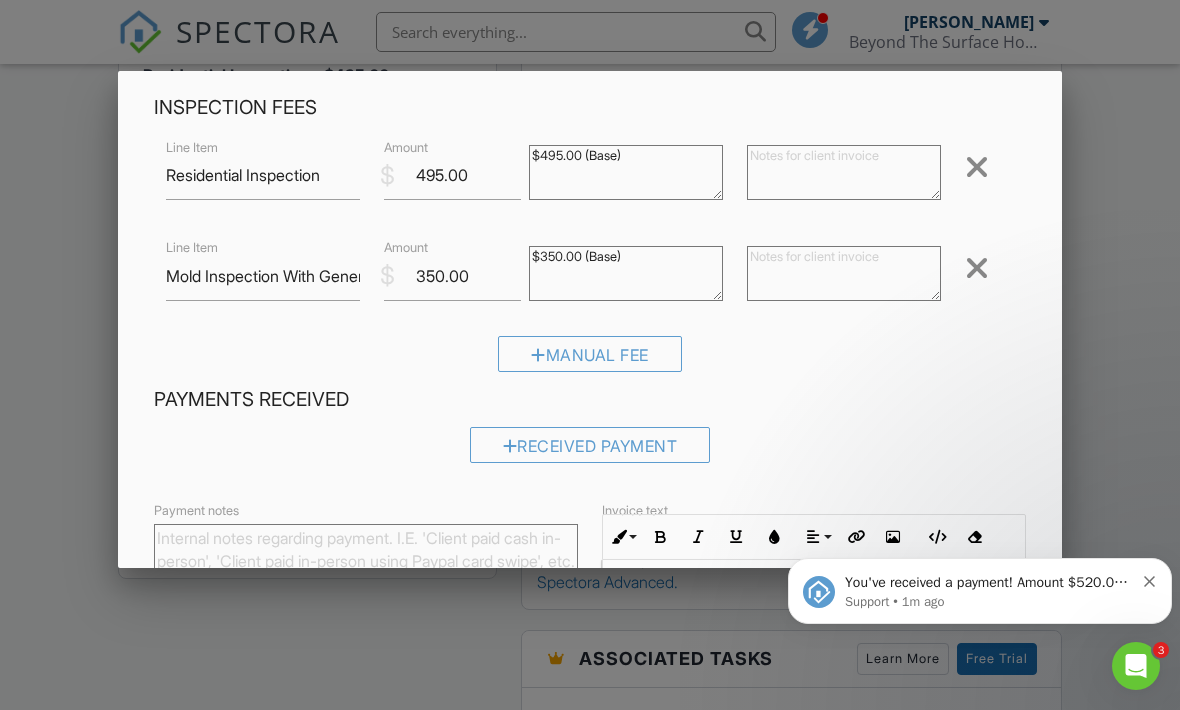 click at bounding box center (590, 344) 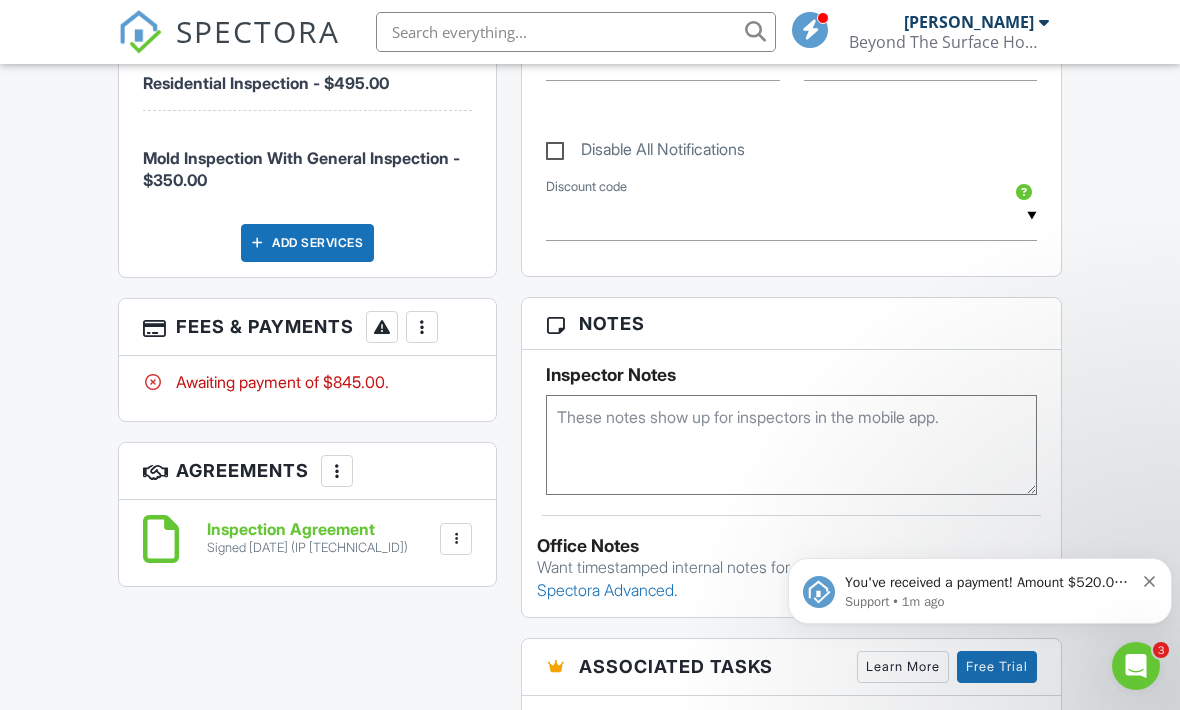 scroll, scrollTop: 1080, scrollLeft: 0, axis: vertical 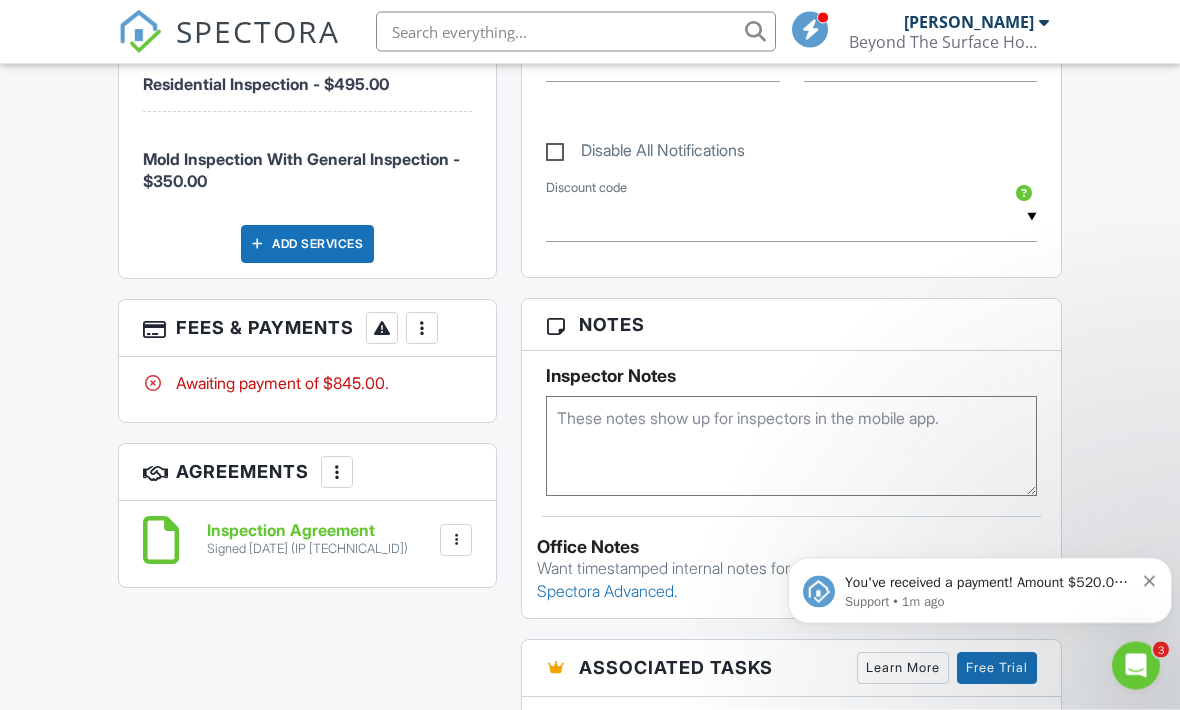 click on "Awaiting payment of $845.00." at bounding box center (307, 384) 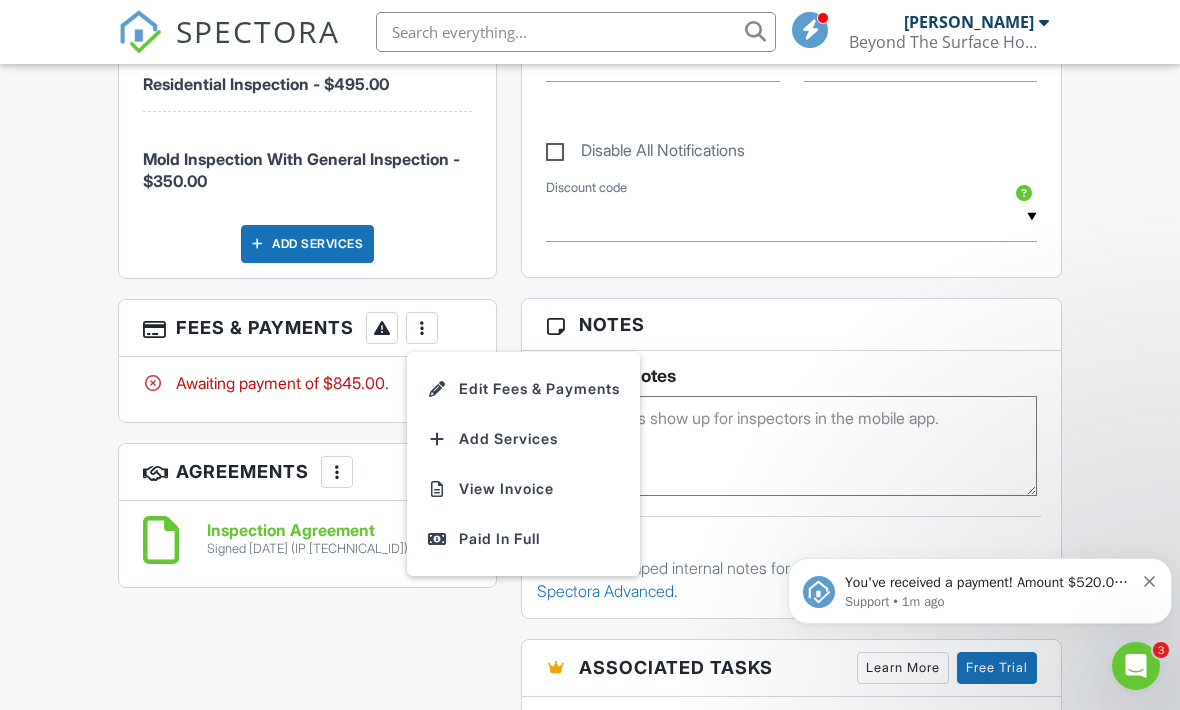 click on "Edit Fees & Payments" at bounding box center [523, 389] 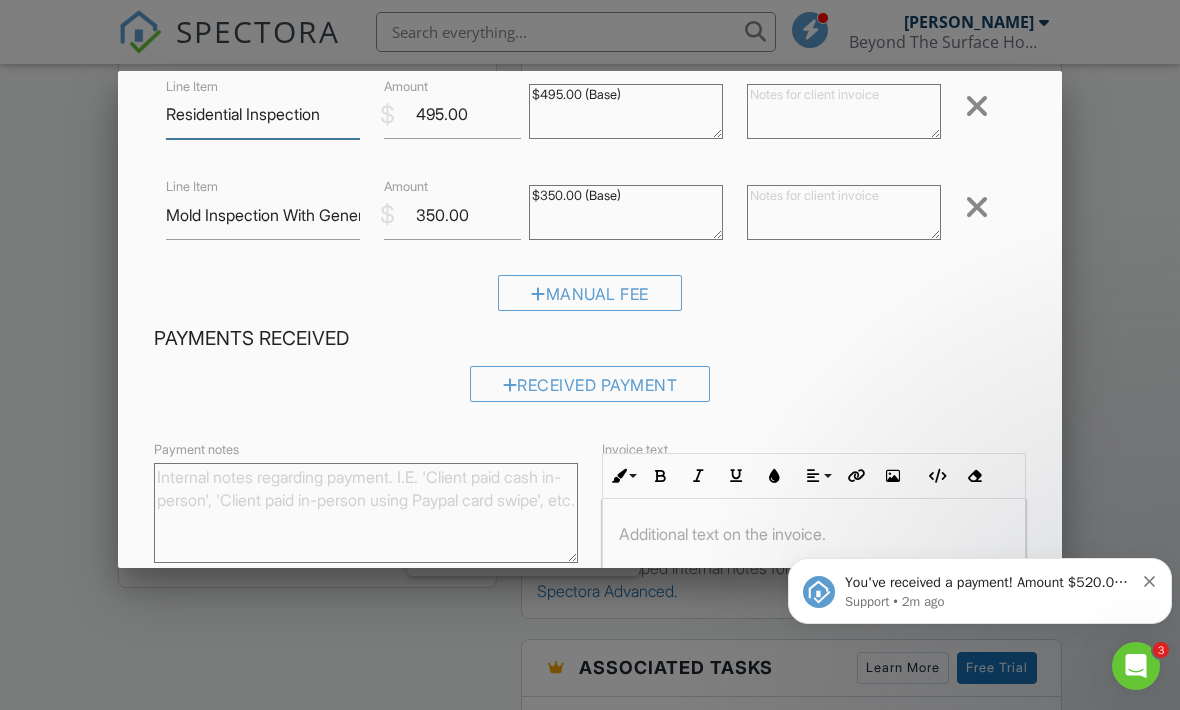 scroll, scrollTop: 135, scrollLeft: 0, axis: vertical 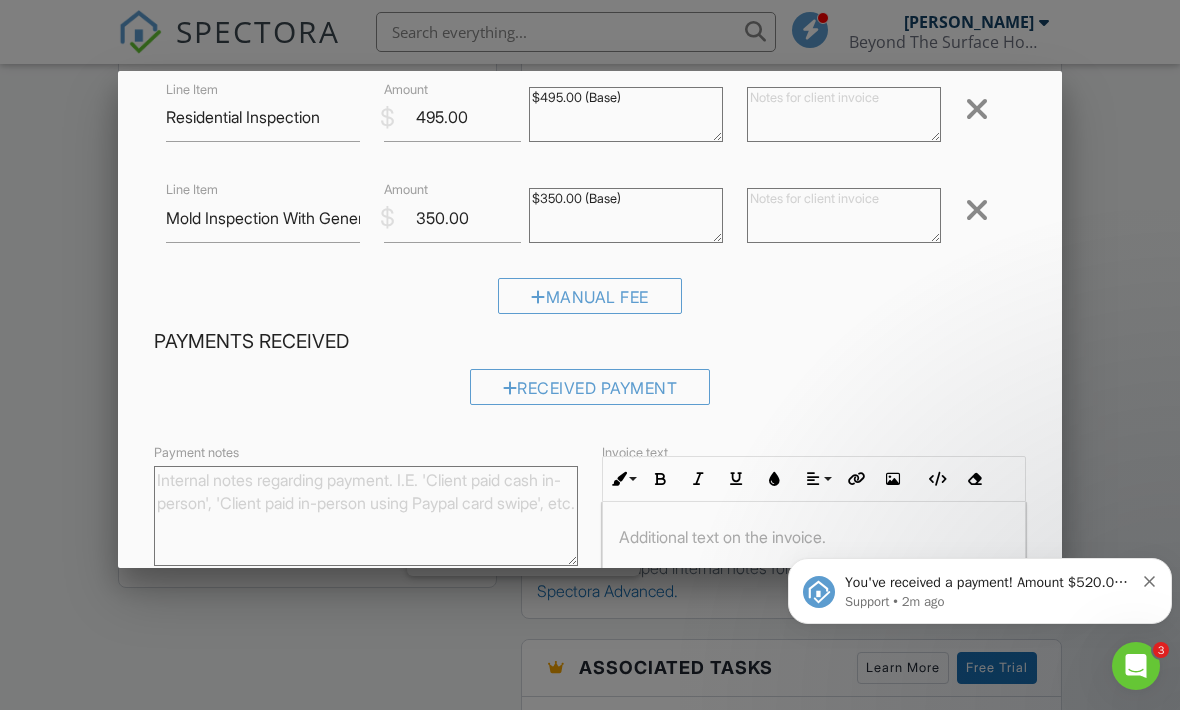 click at bounding box center [590, 344] 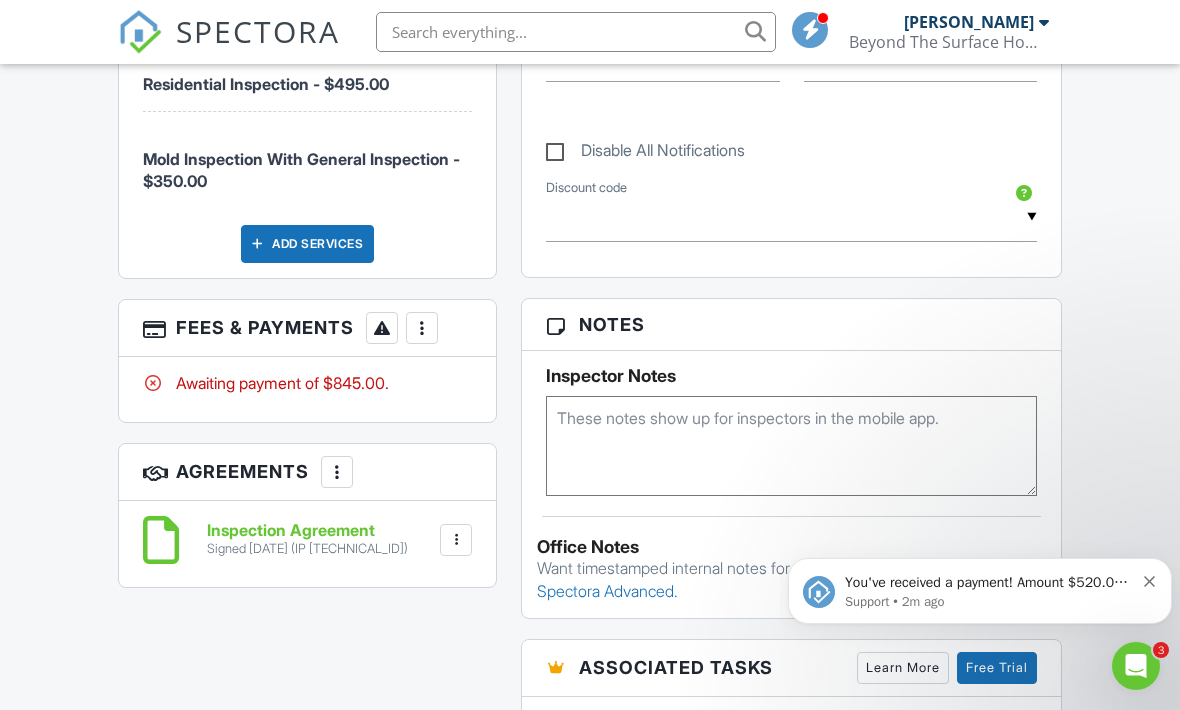 click on "Awaiting payment of $845.00." at bounding box center [307, 383] 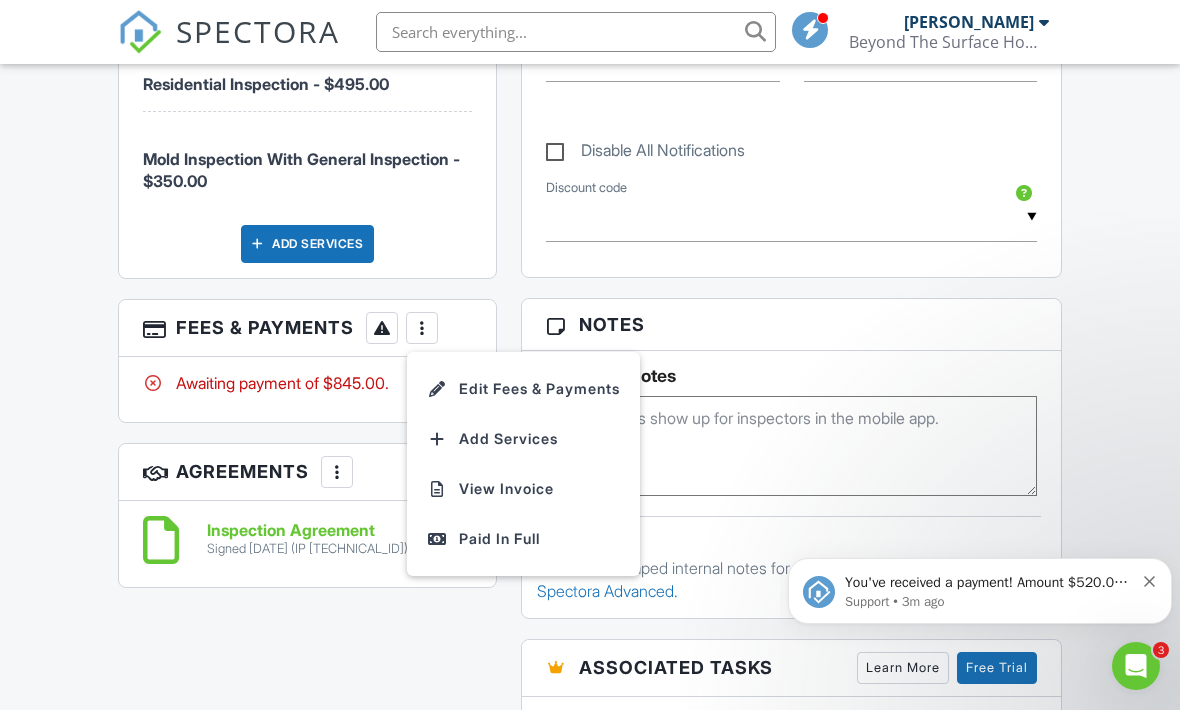 click on "Paid In Full" at bounding box center (523, 539) 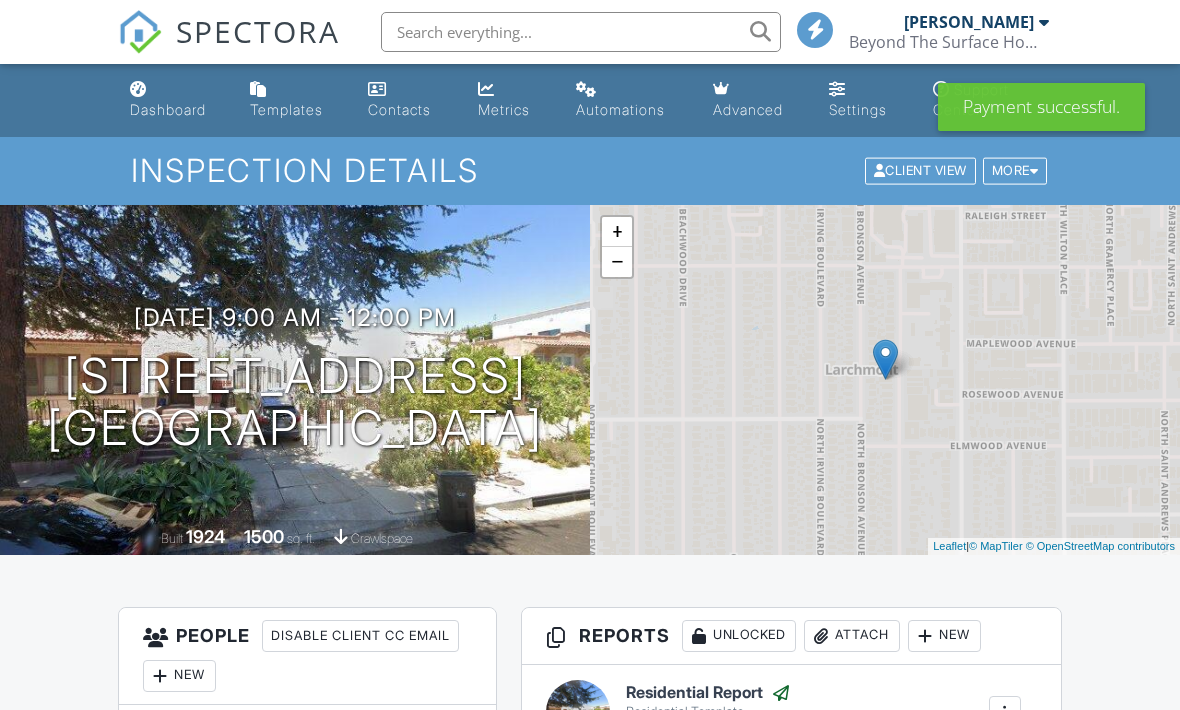 scroll, scrollTop: 0, scrollLeft: 0, axis: both 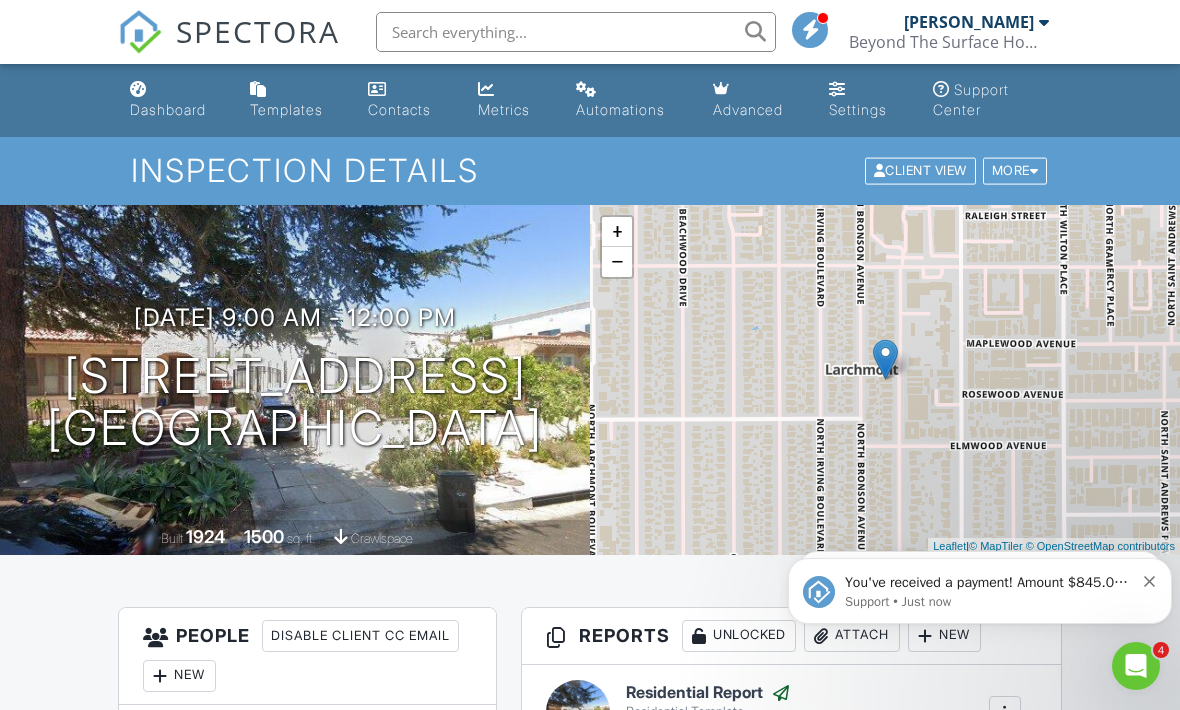 click on "Dashboard" at bounding box center (174, 100) 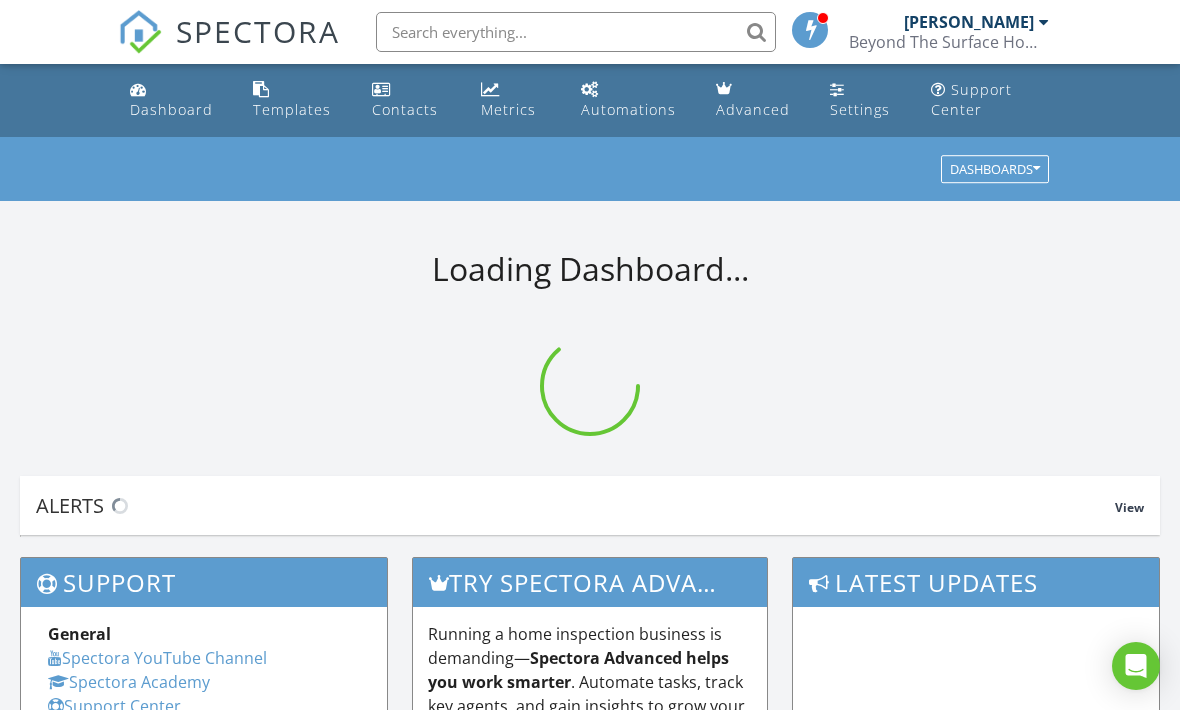 scroll, scrollTop: 0, scrollLeft: 0, axis: both 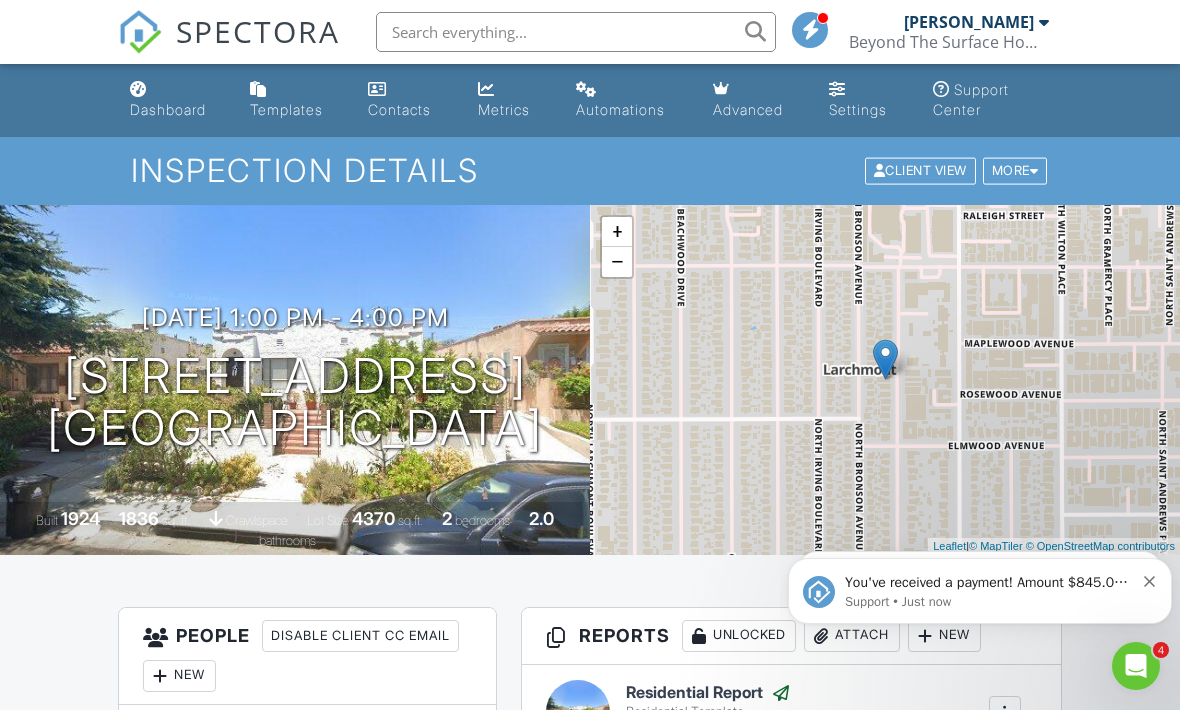 click on "Automations" at bounding box center [620, 109] 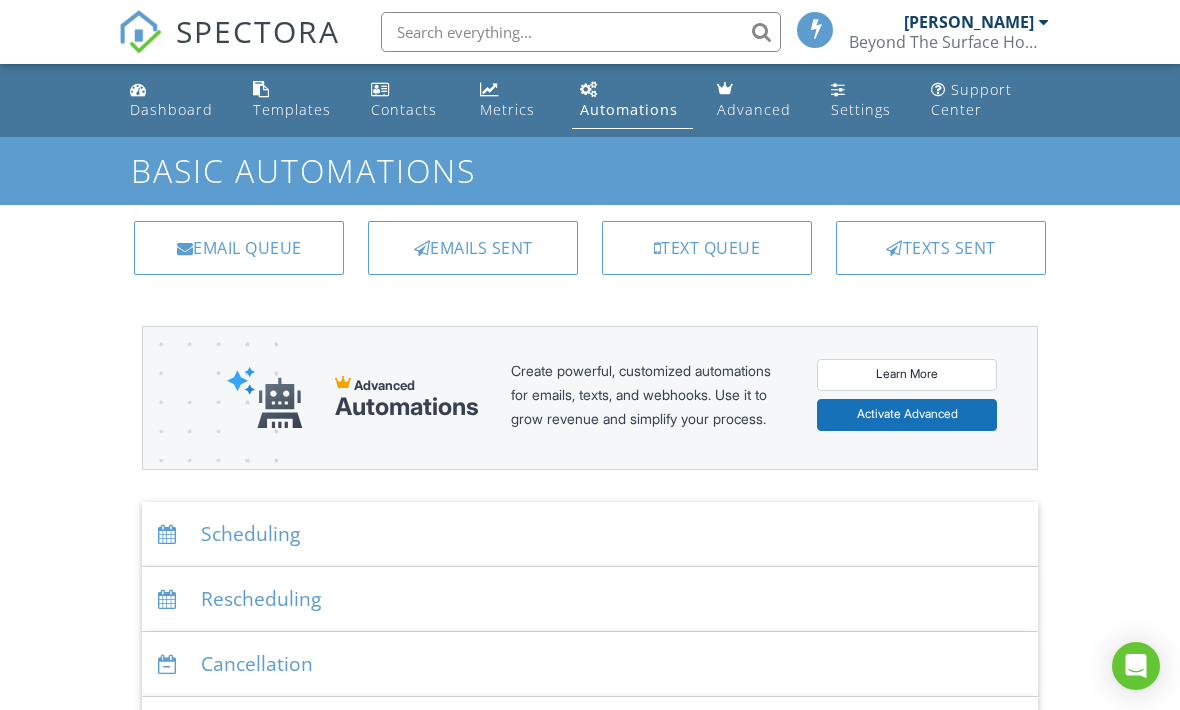 scroll, scrollTop: 0, scrollLeft: 0, axis: both 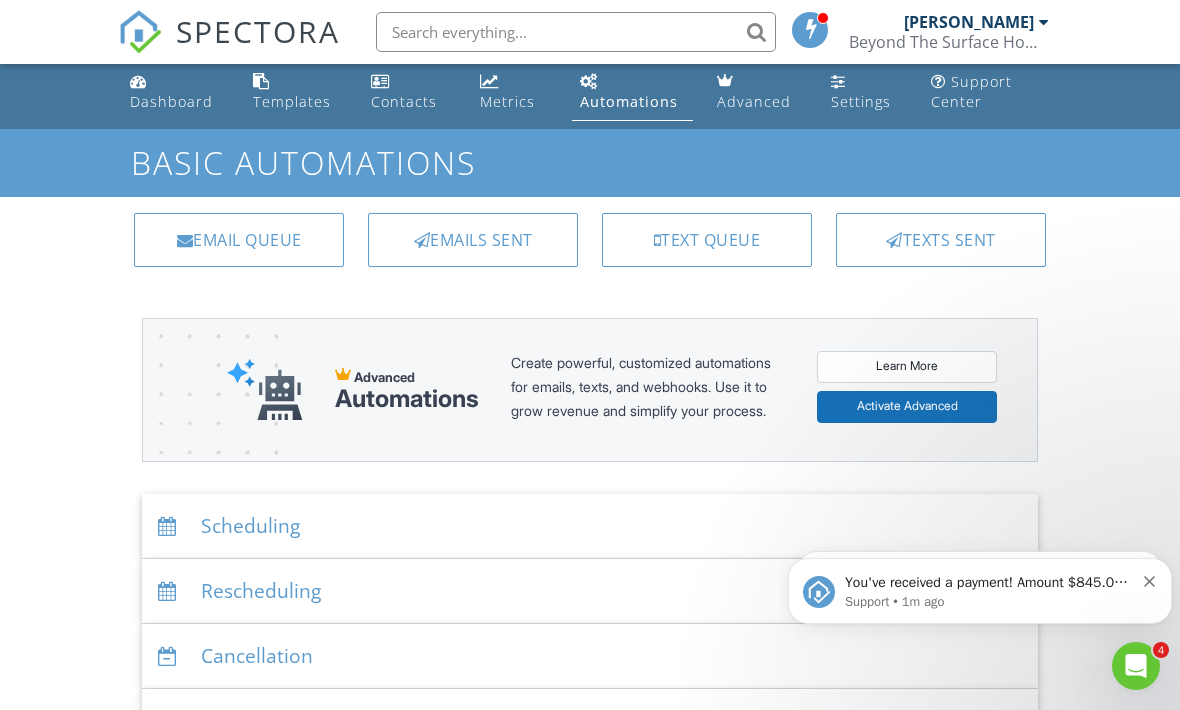 click on "Emails Sent" at bounding box center [473, 240] 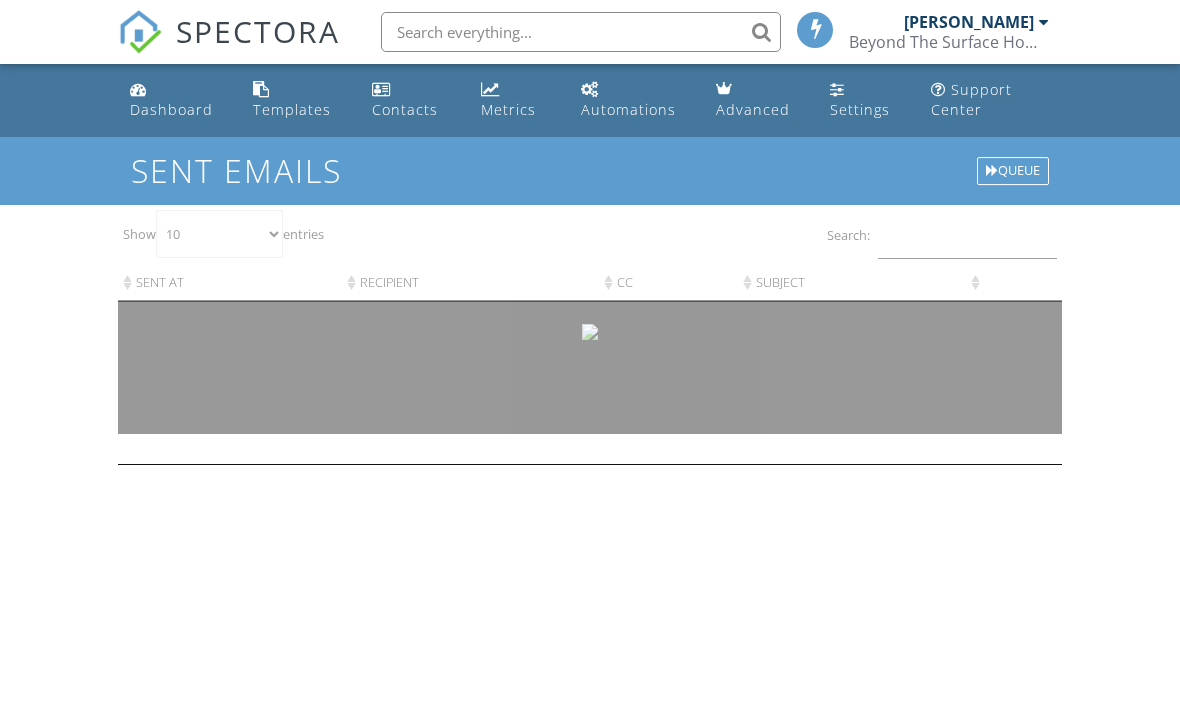 scroll, scrollTop: 0, scrollLeft: 0, axis: both 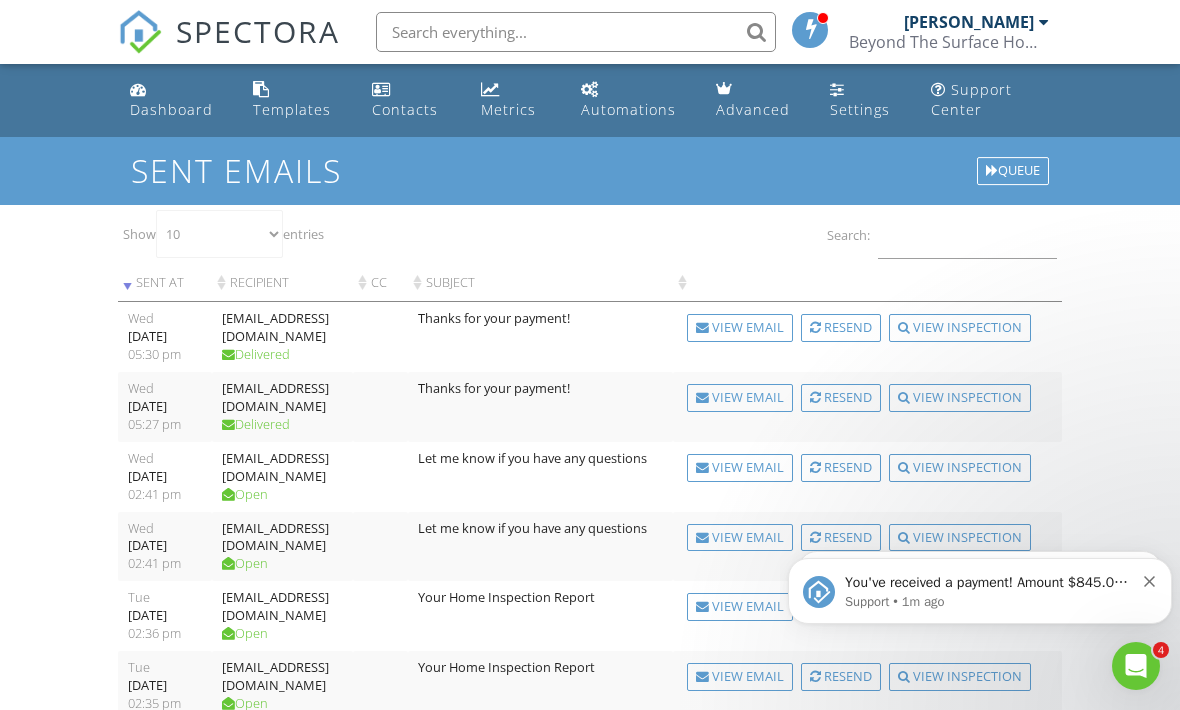 click on "View Email" at bounding box center [740, 328] 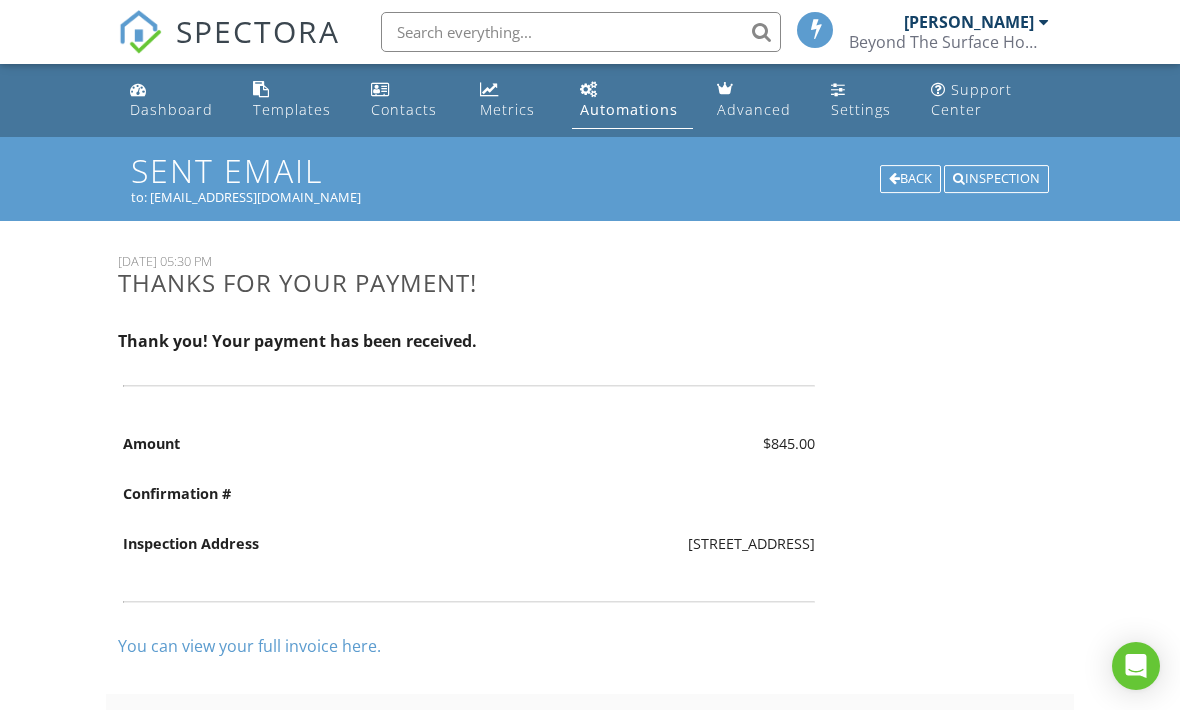 scroll, scrollTop: 0, scrollLeft: 0, axis: both 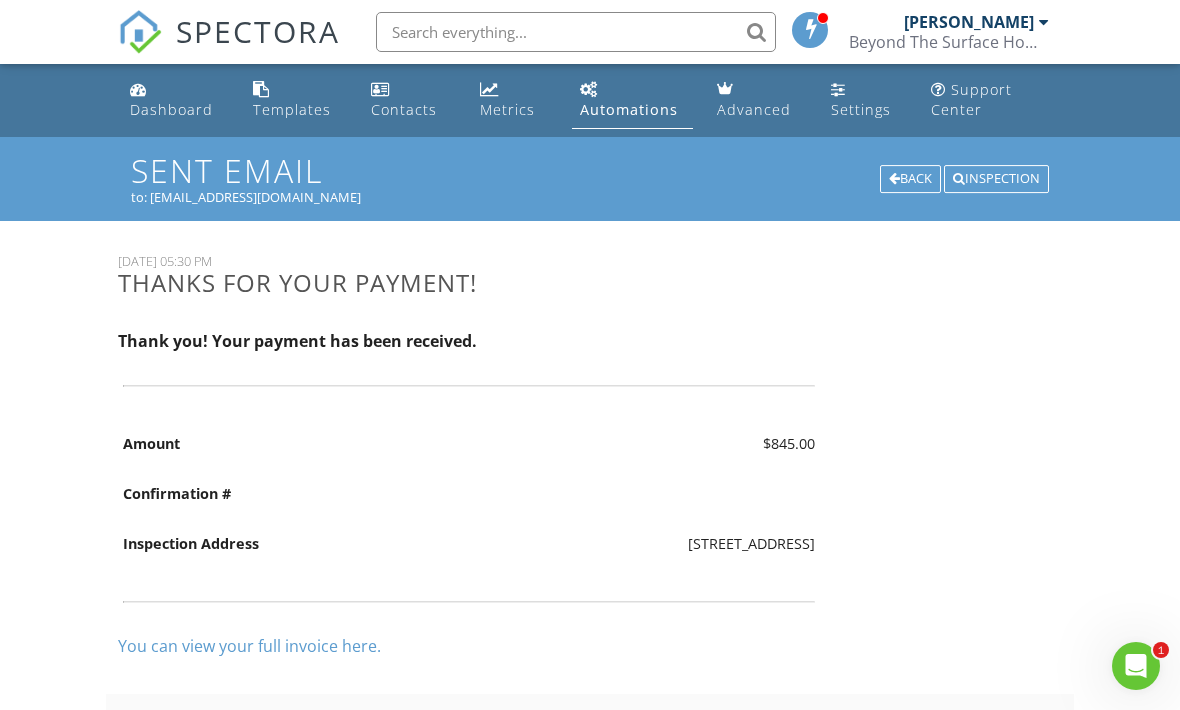 click on "Dashboard" at bounding box center [175, 100] 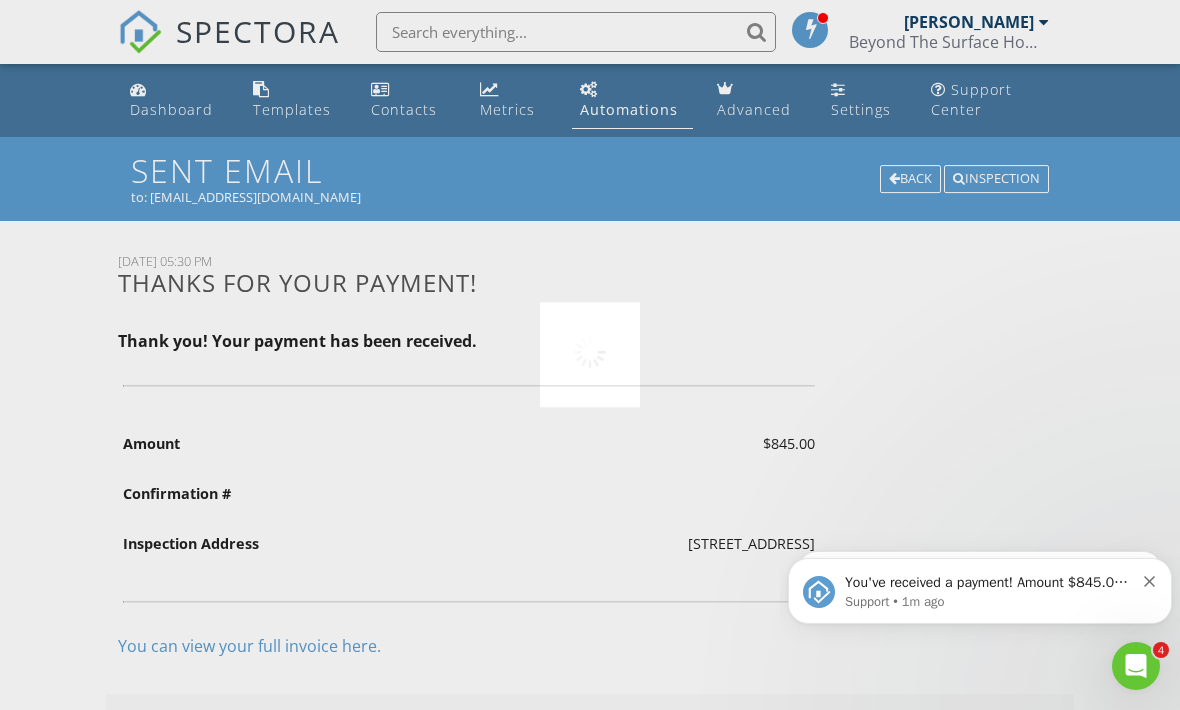 scroll, scrollTop: 0, scrollLeft: 0, axis: both 